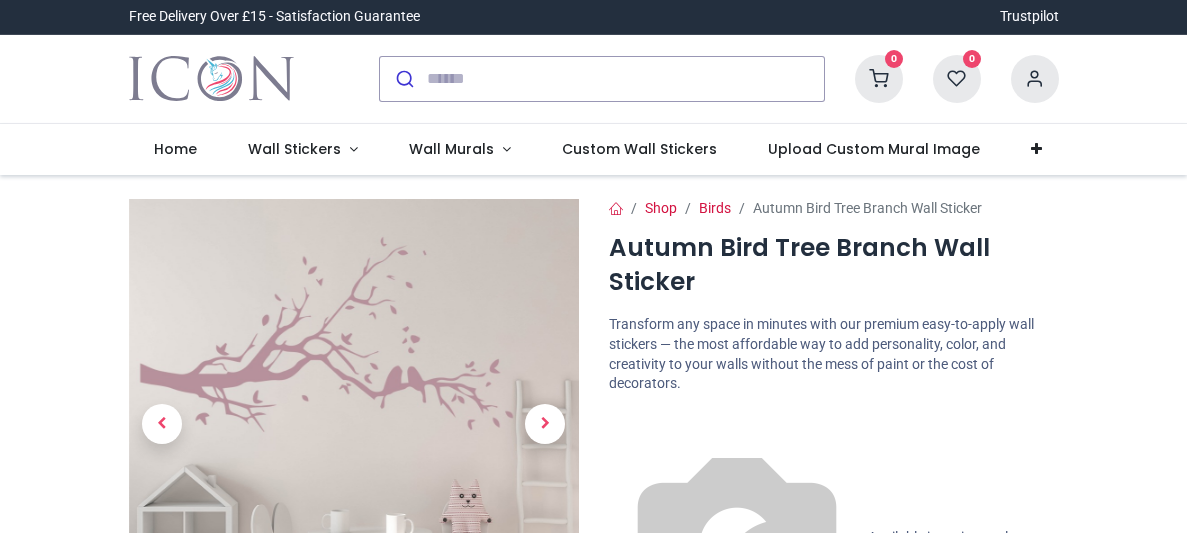 scroll, scrollTop: 0, scrollLeft: 0, axis: both 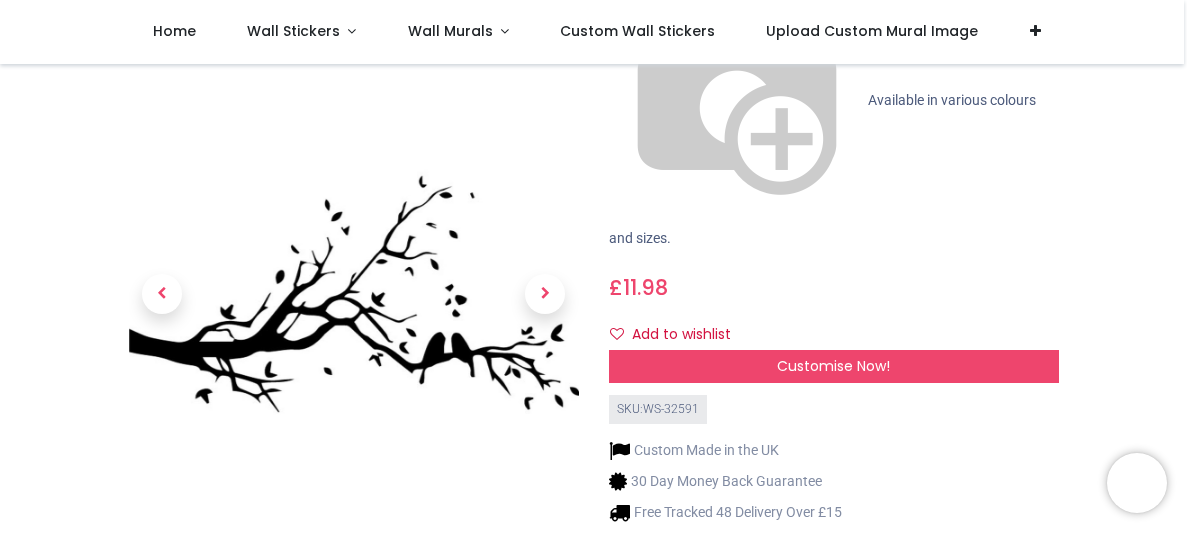 click at bounding box center [354, 577] 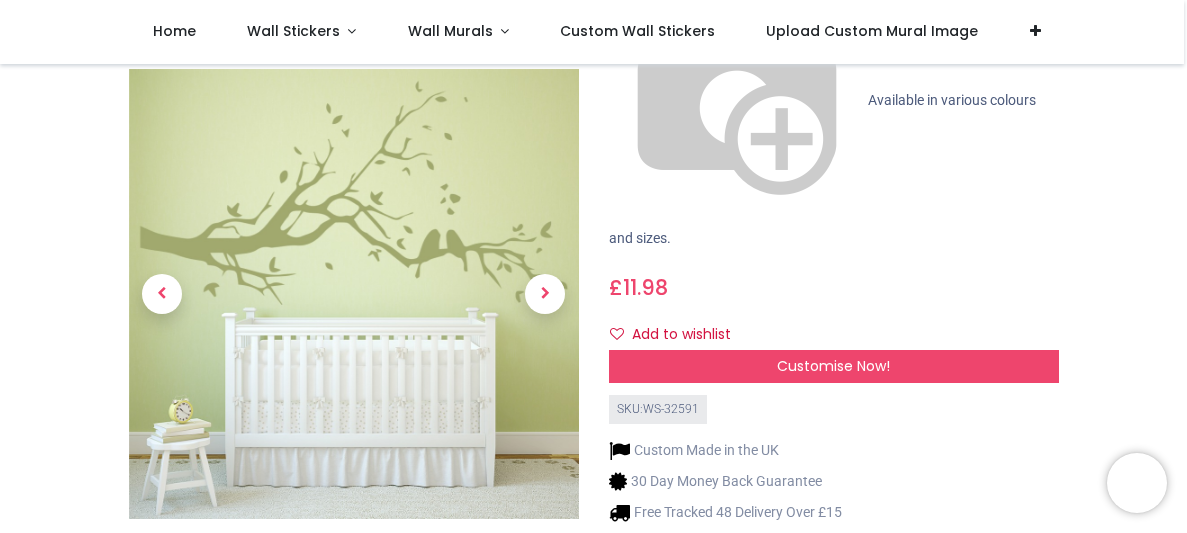click at bounding box center [354, 577] 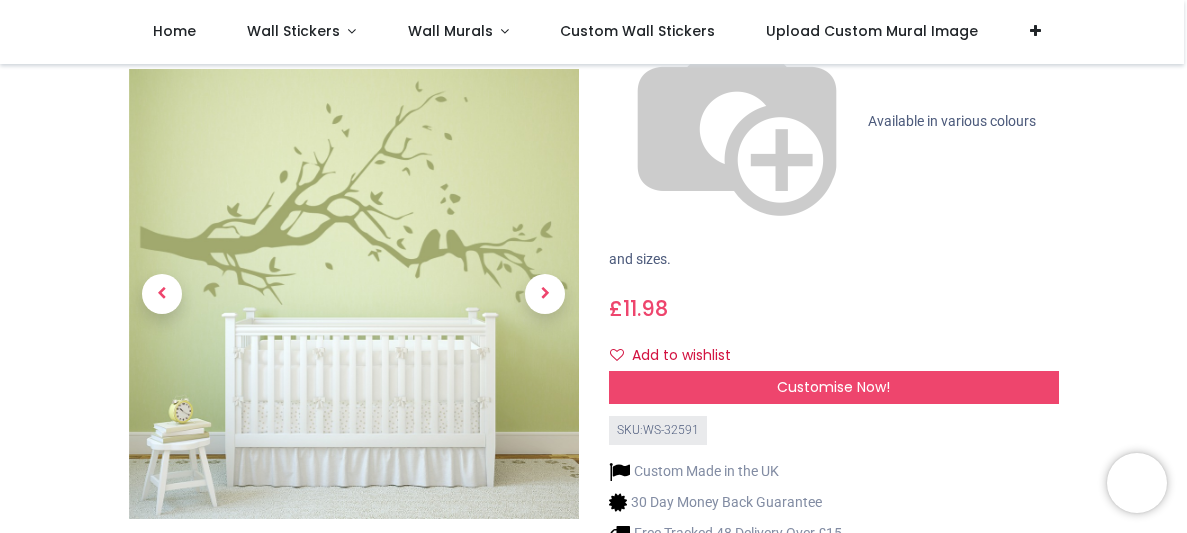 scroll, scrollTop: 310, scrollLeft: 0, axis: vertical 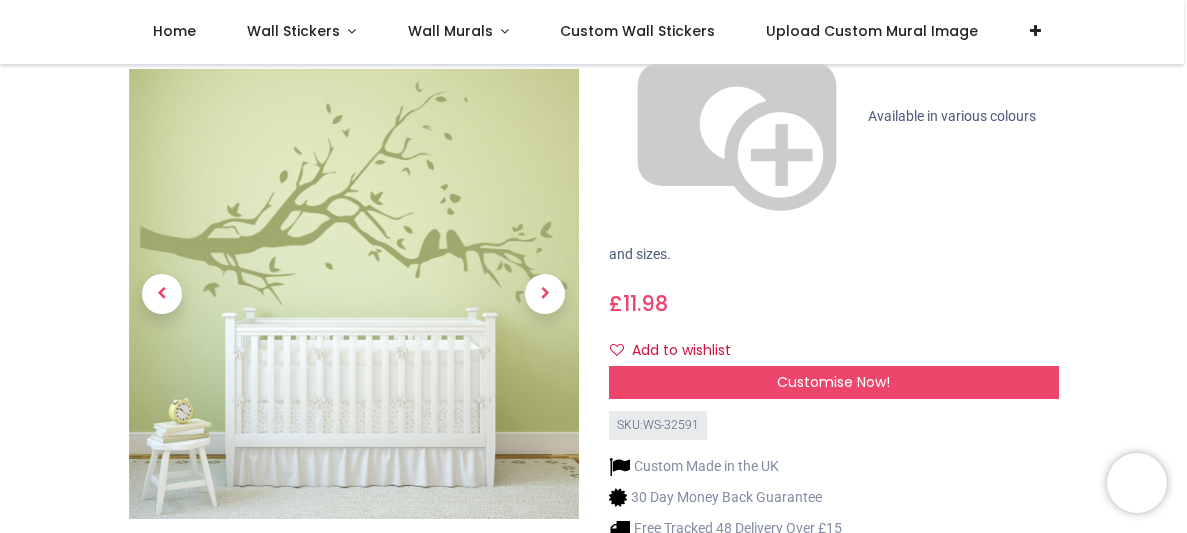 click at bounding box center (432, 577) 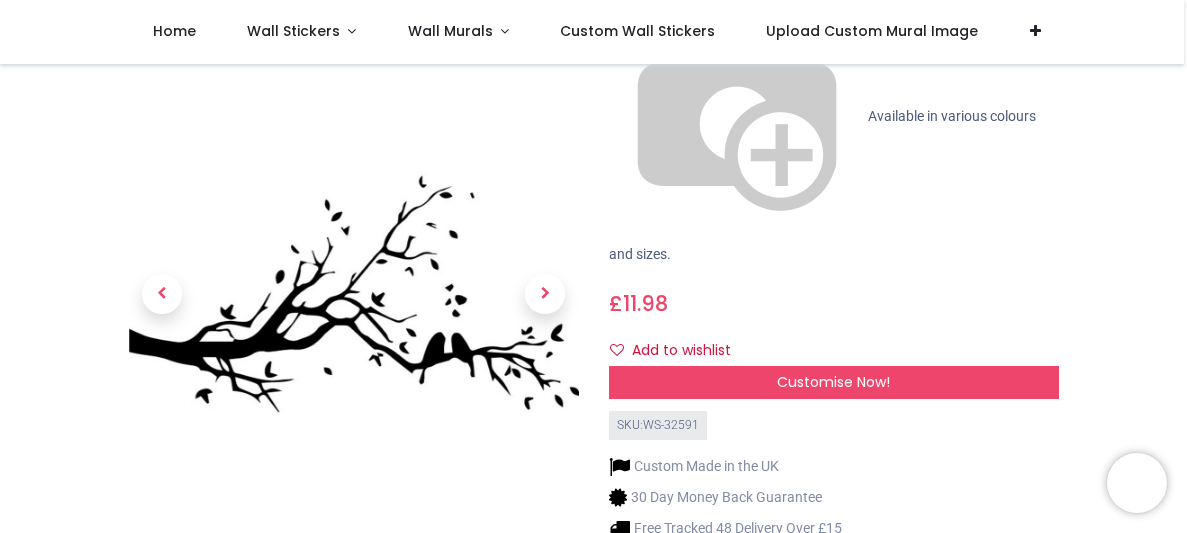 click at bounding box center [276, 577] 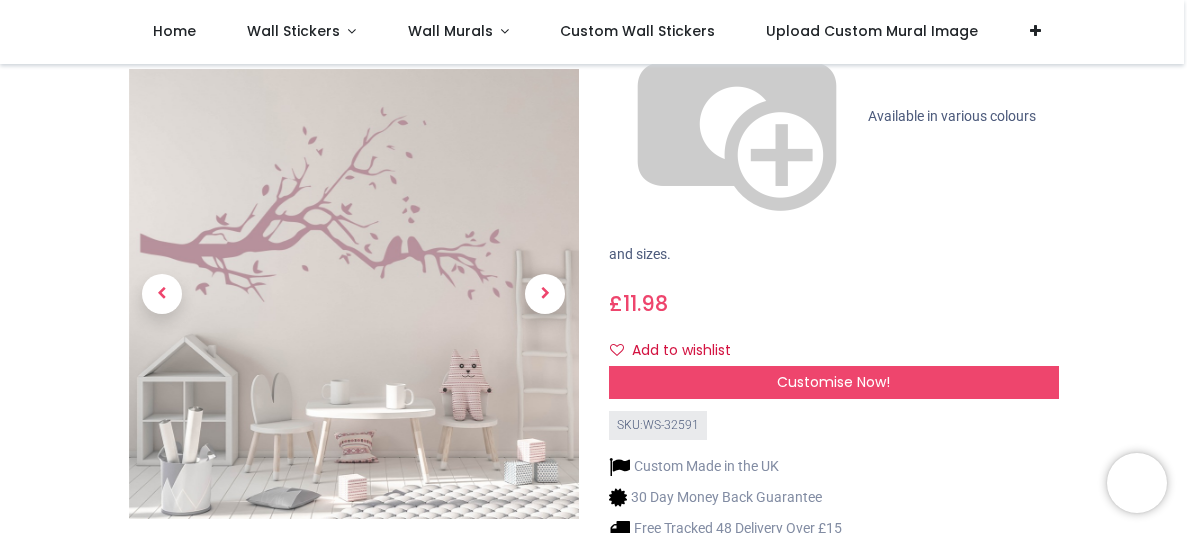 click at bounding box center (354, 577) 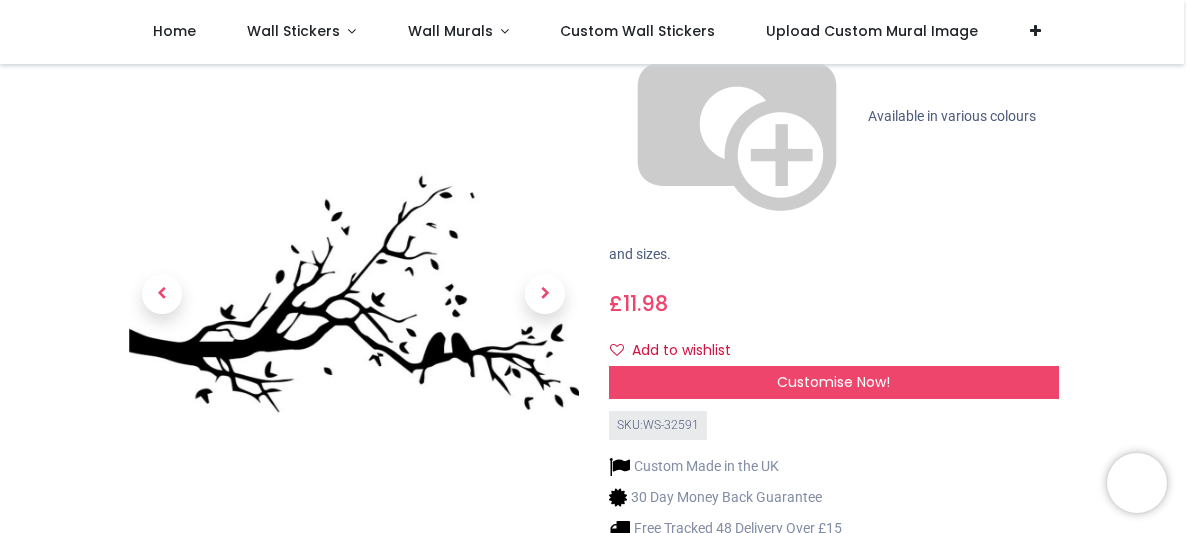 click at bounding box center (276, 577) 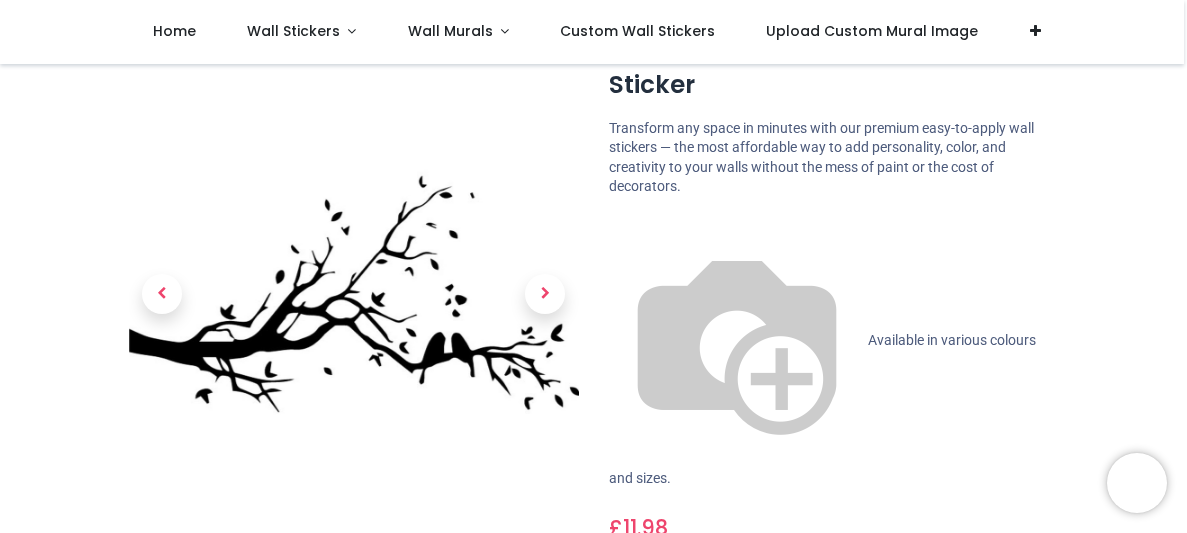 scroll, scrollTop: 110, scrollLeft: 0, axis: vertical 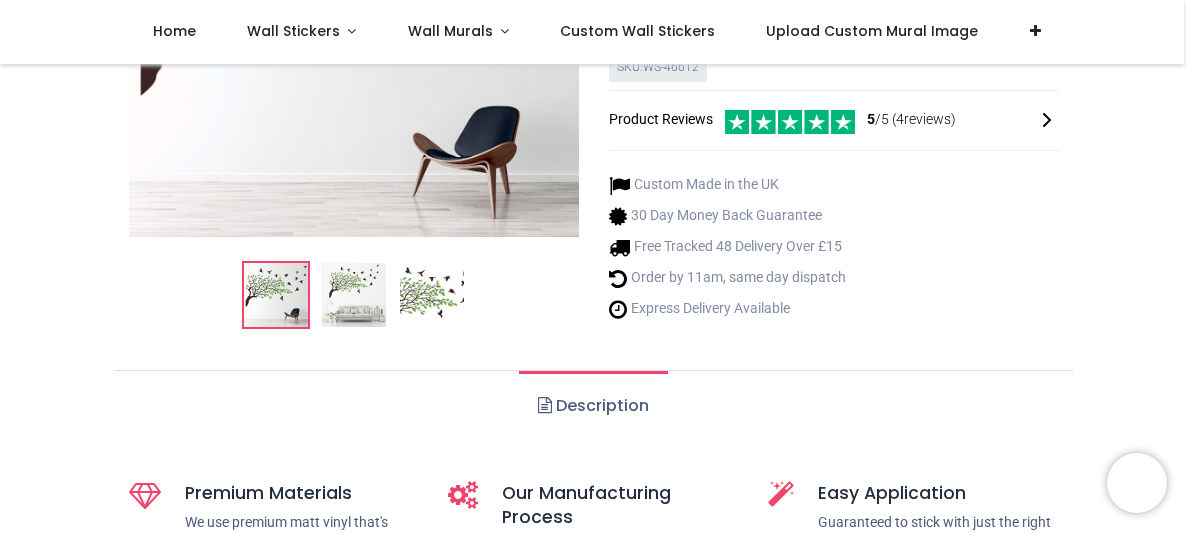 click at bounding box center (432, 296) 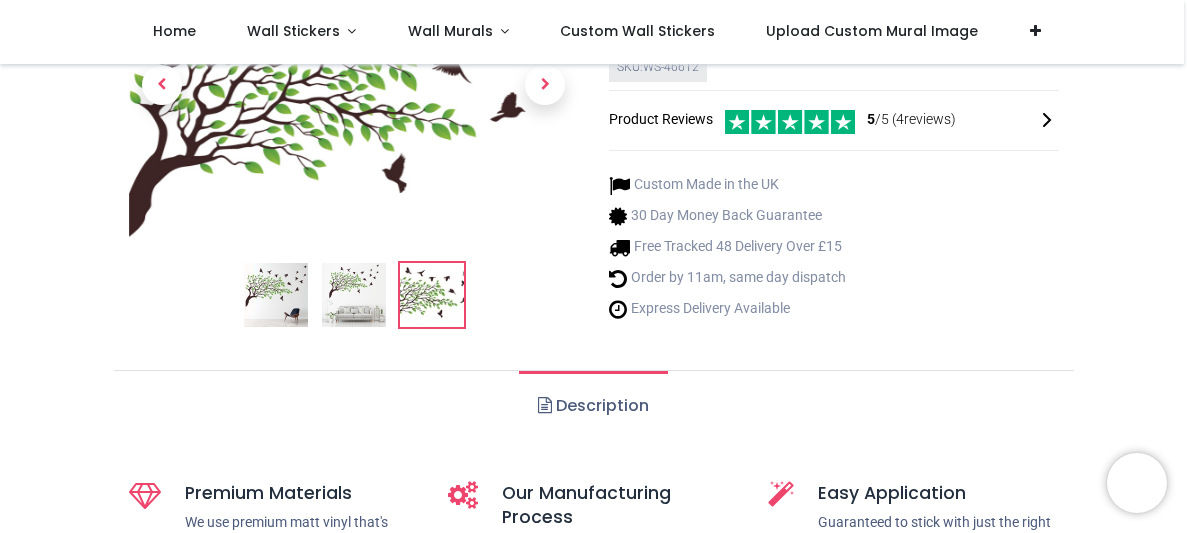 click at bounding box center [354, 296] 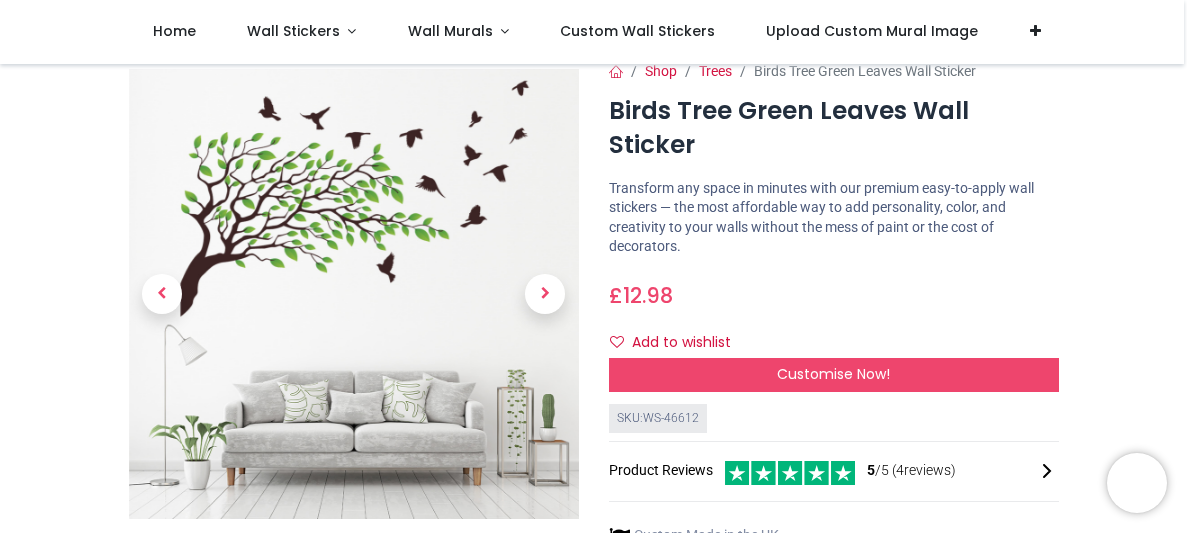 scroll, scrollTop: 0, scrollLeft: 0, axis: both 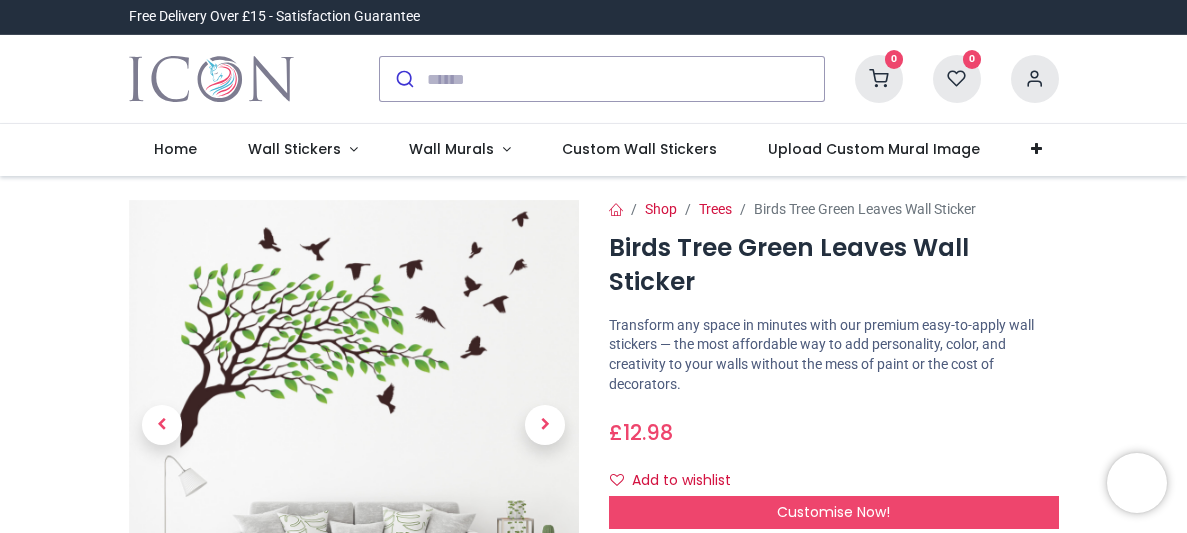 click on "Transform any space in minutes with our premium easy-to-apply wall stickers — the most affordable way to add personality, color, and creativity to your walls without the mess of paint or the cost of decorators." at bounding box center (834, 355) 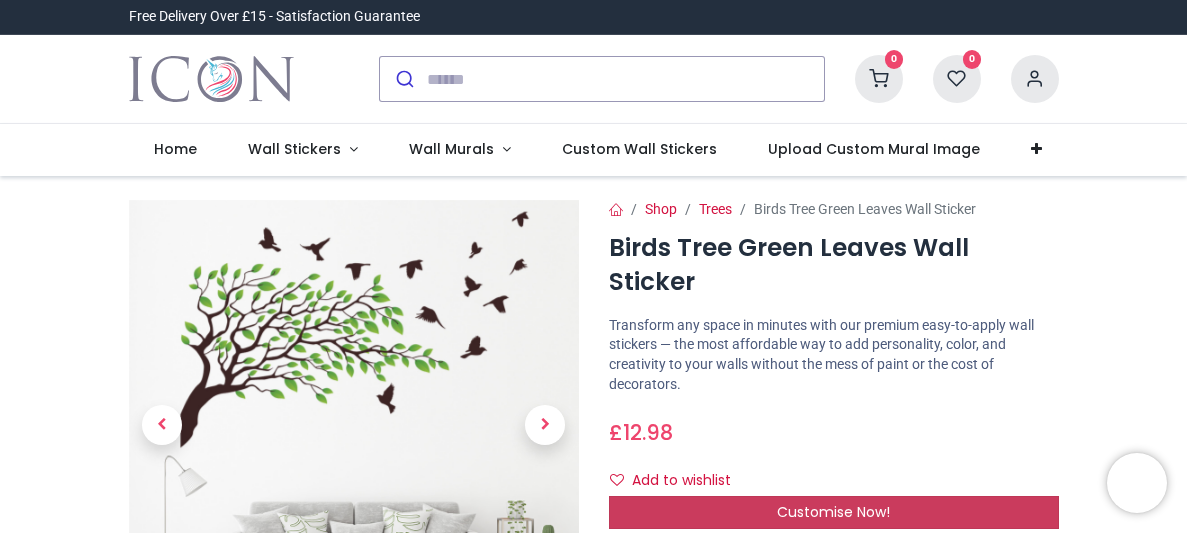 click on "Customise Now!" at bounding box center (833, 512) 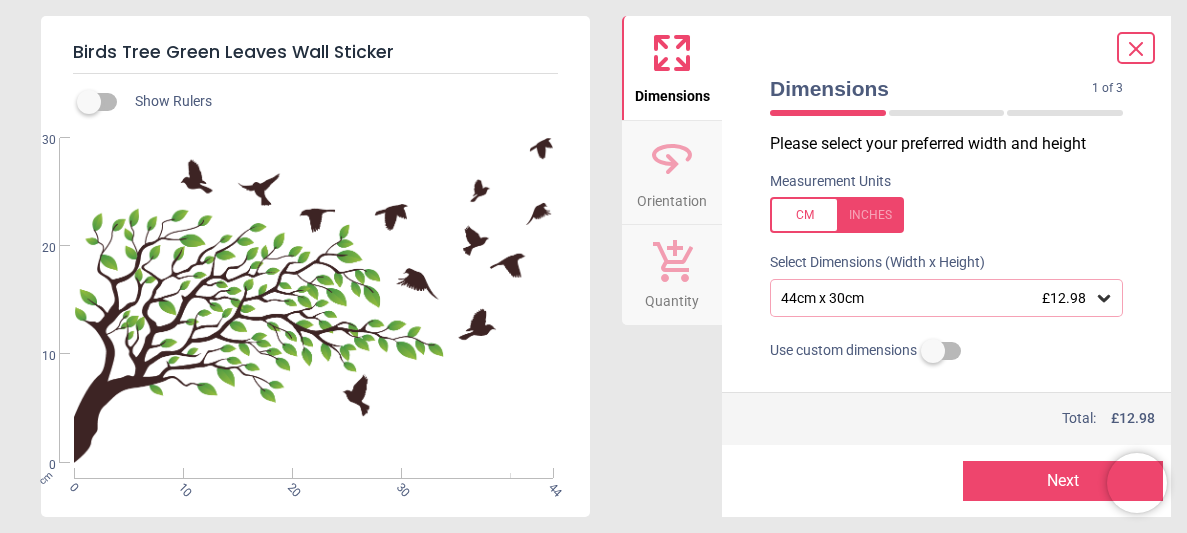 click 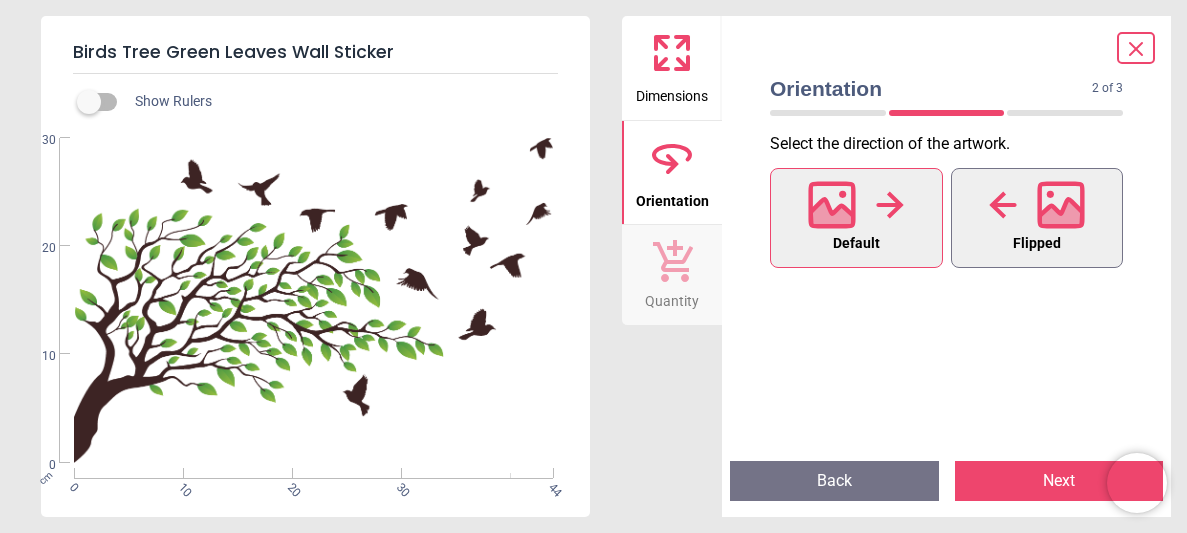 click 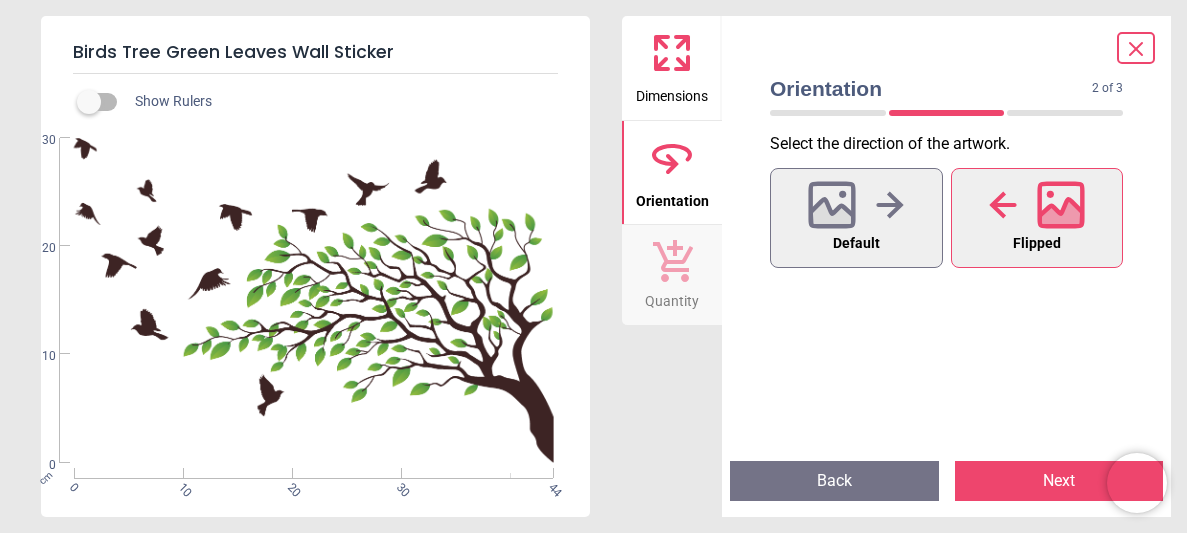 click 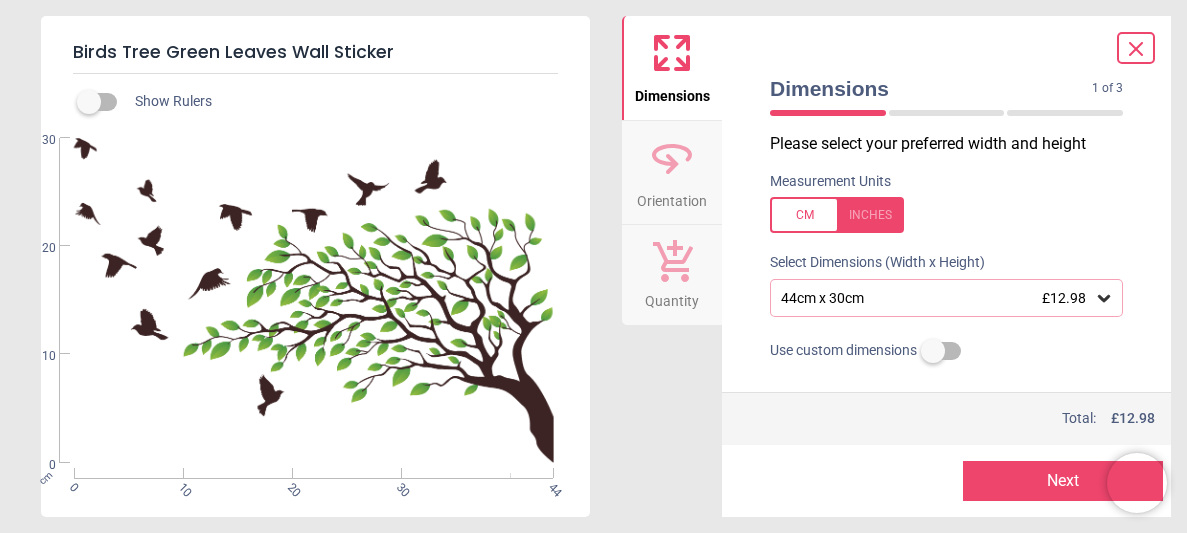 click 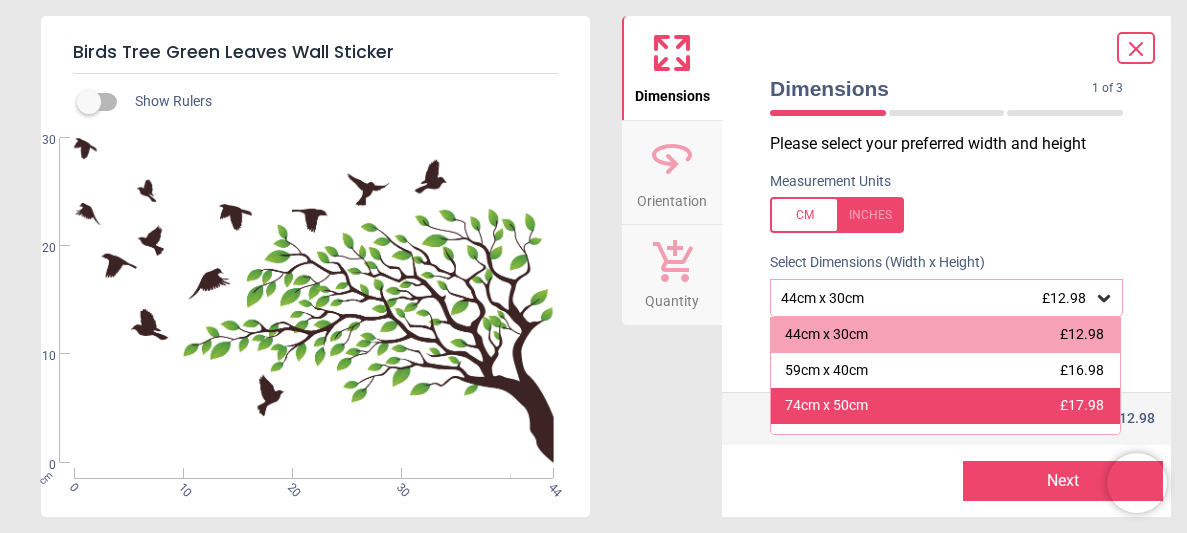 click on "74cm  x  50cm       £17.98" at bounding box center [945, 406] 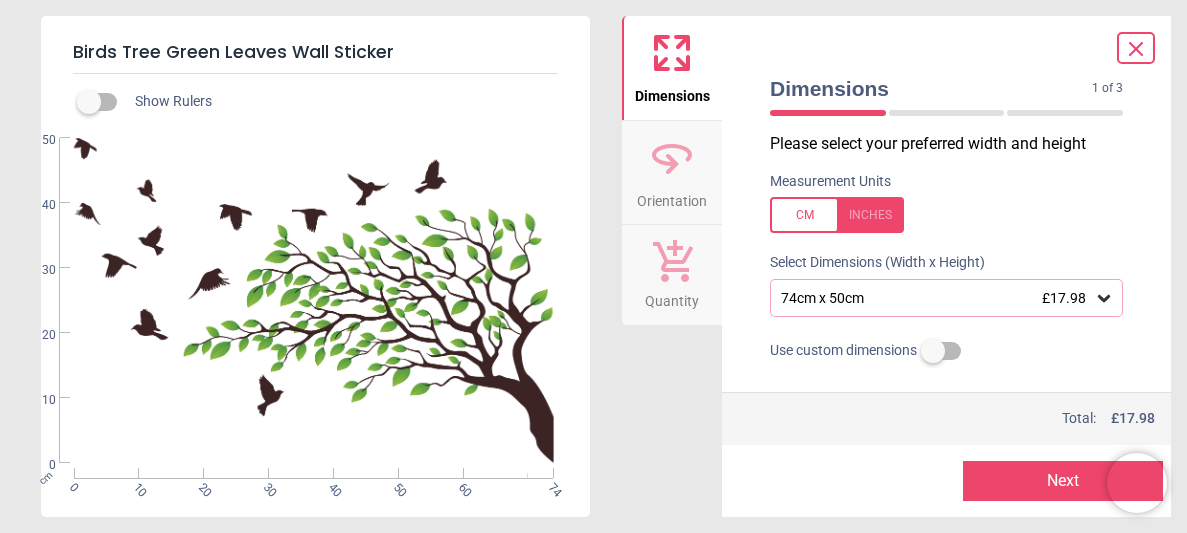 click 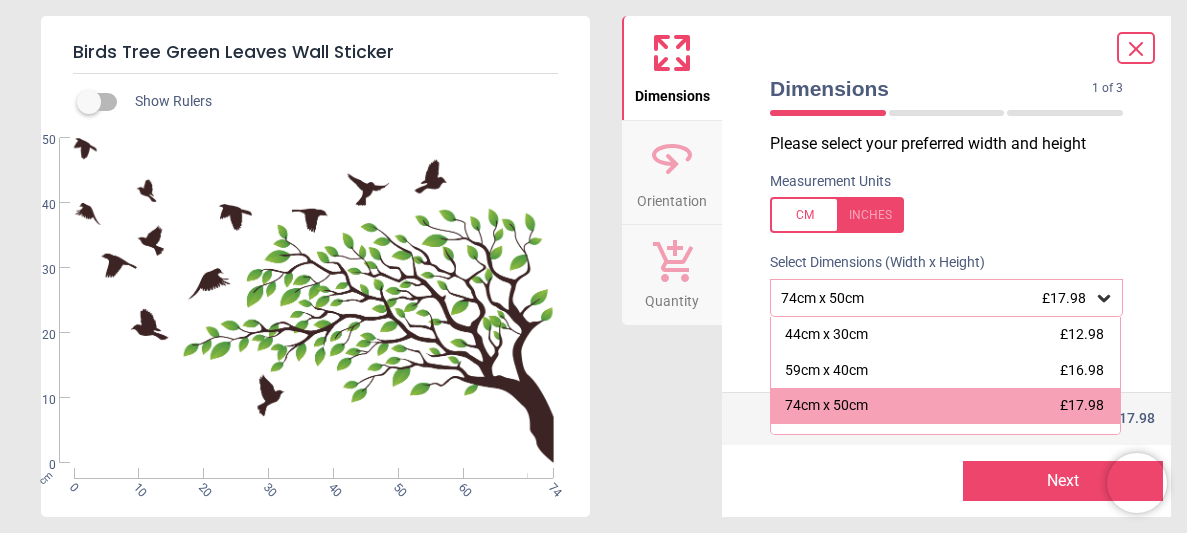 click 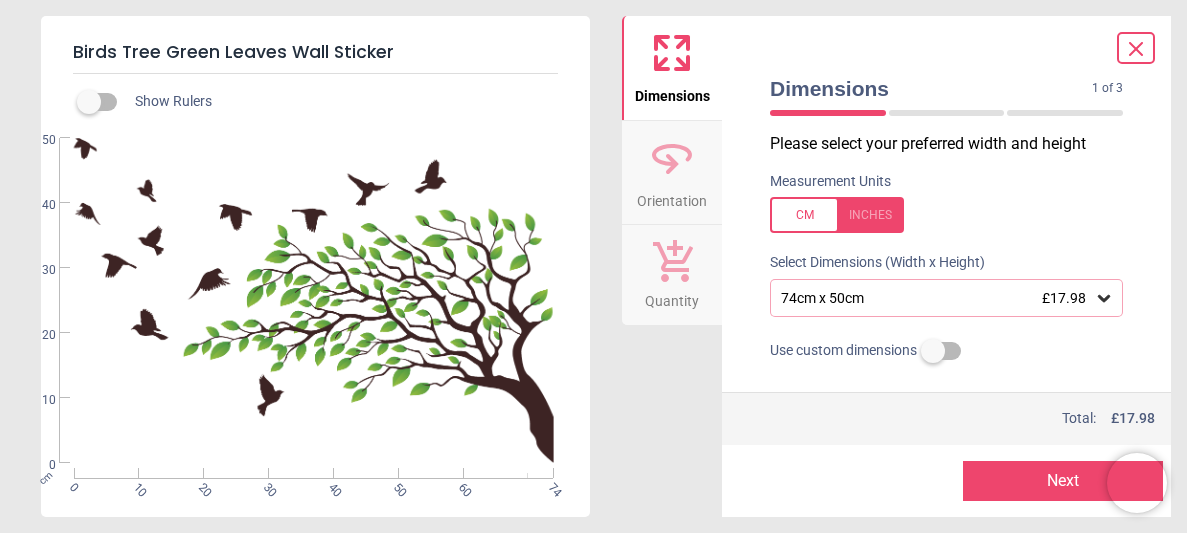 click on "Next" at bounding box center [1063, 481] 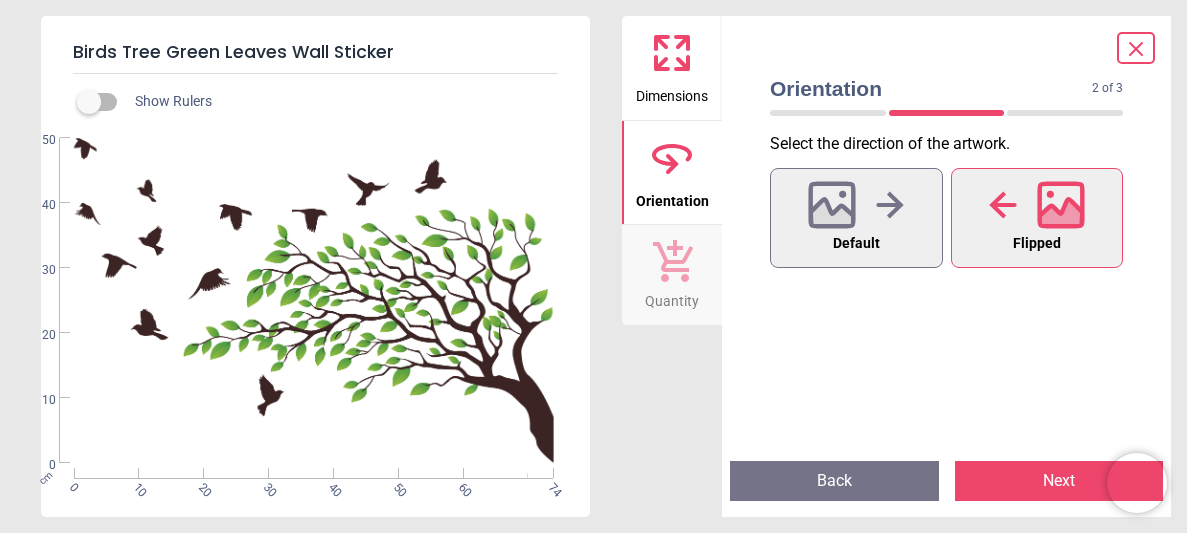 click on "Next" at bounding box center [1059, 481] 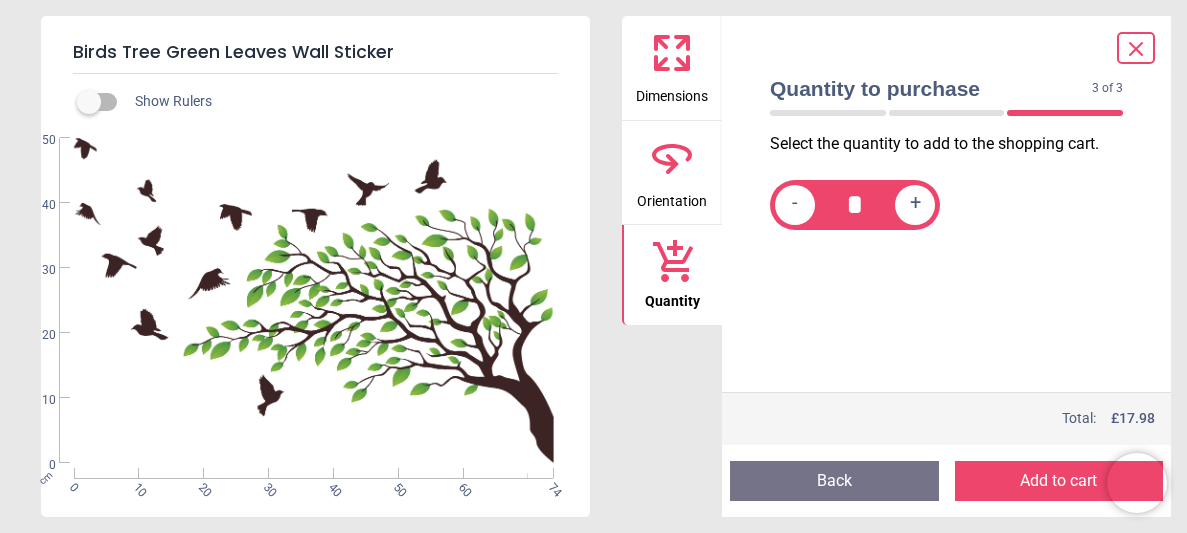 click 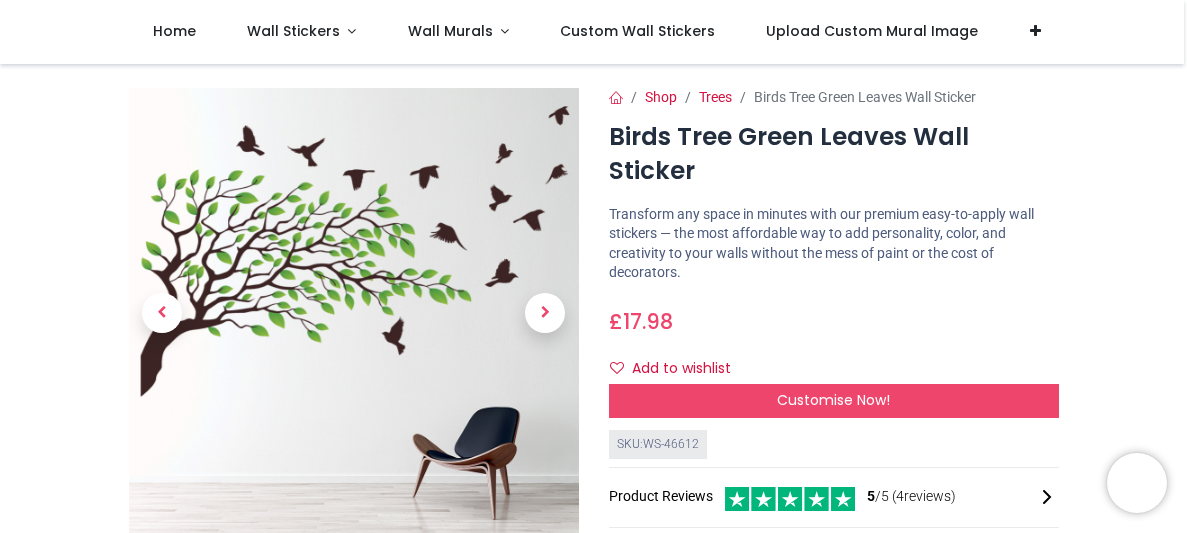 scroll, scrollTop: 6, scrollLeft: 0, axis: vertical 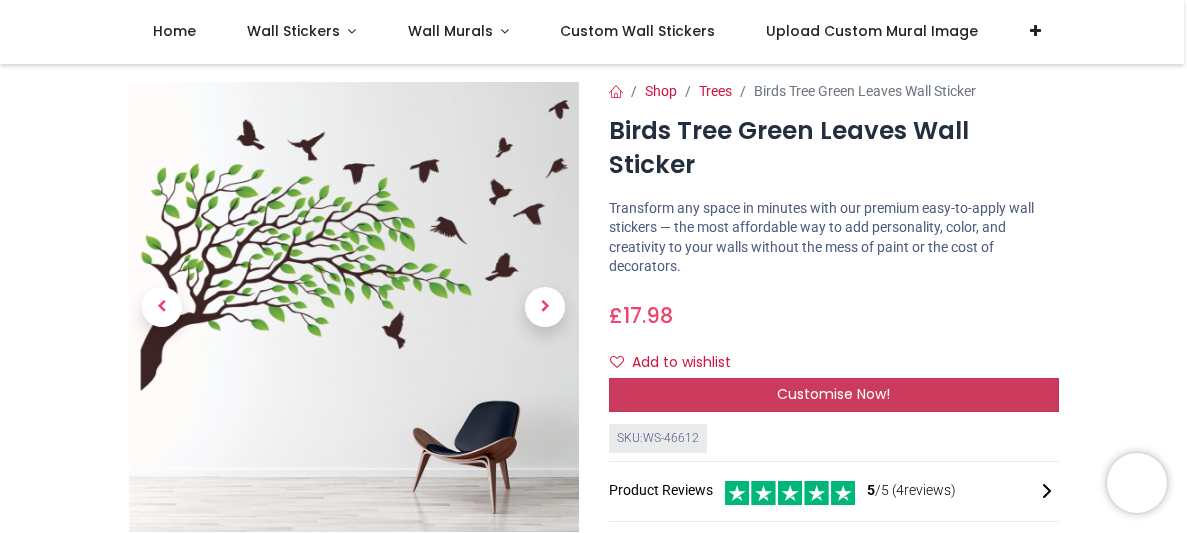 click on "Customise Now!" at bounding box center (833, 394) 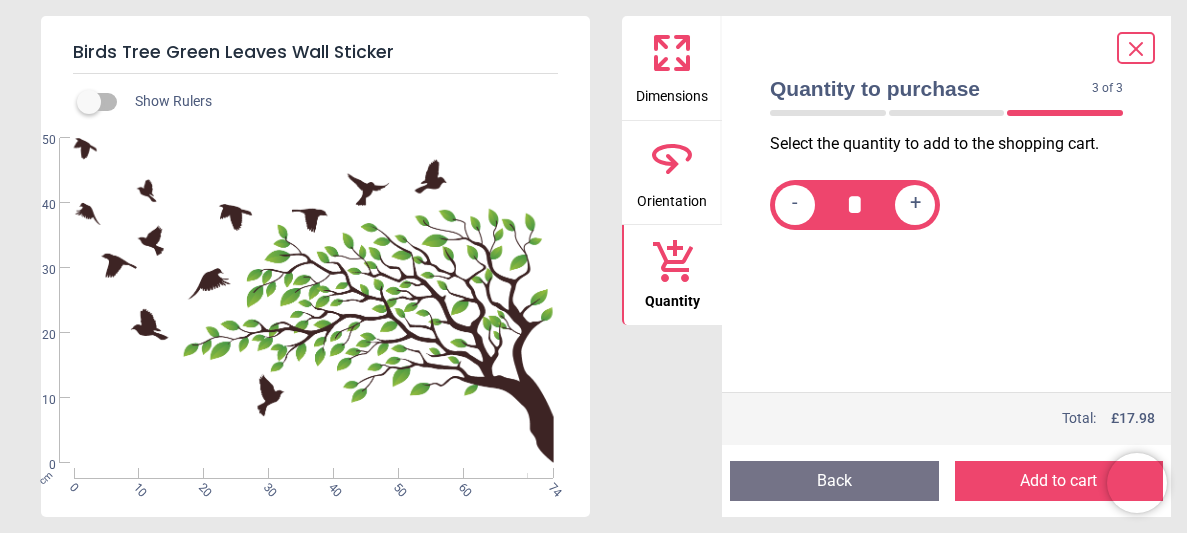 click 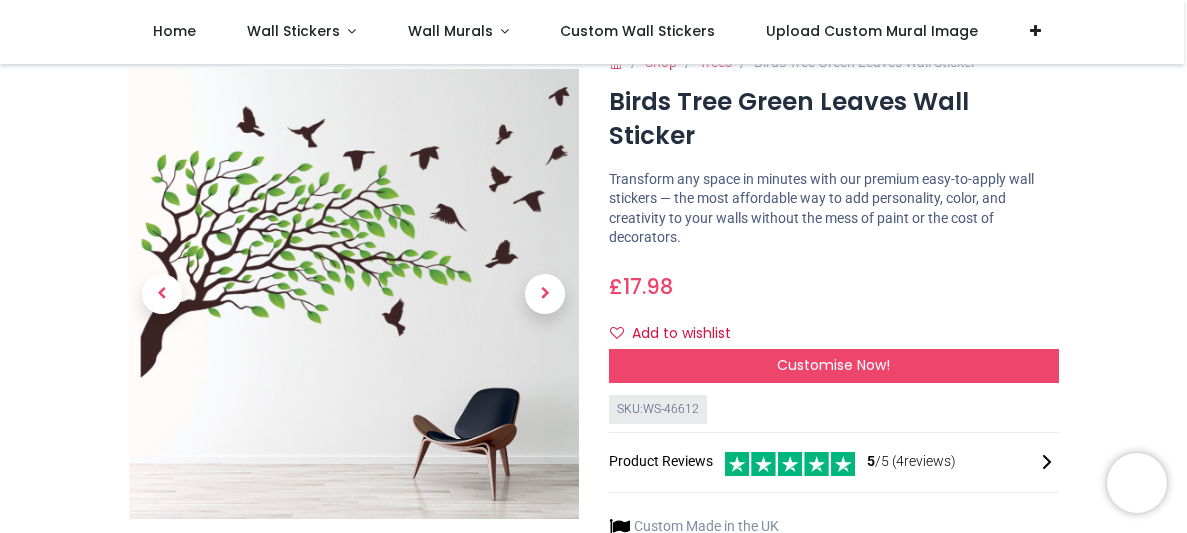 scroll, scrollTop: 30, scrollLeft: 0, axis: vertical 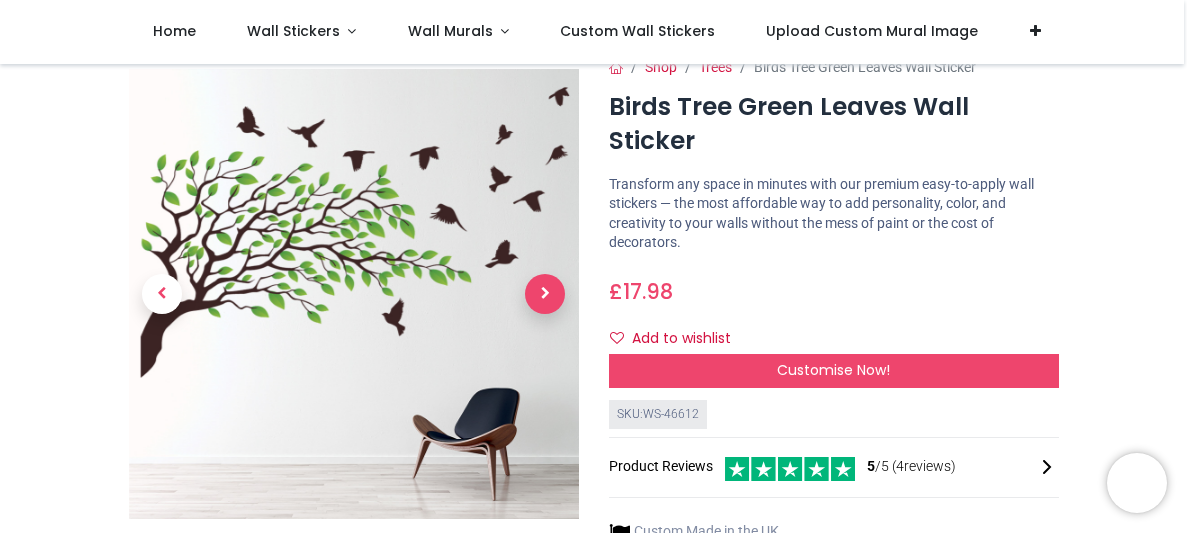 click at bounding box center (545, 294) 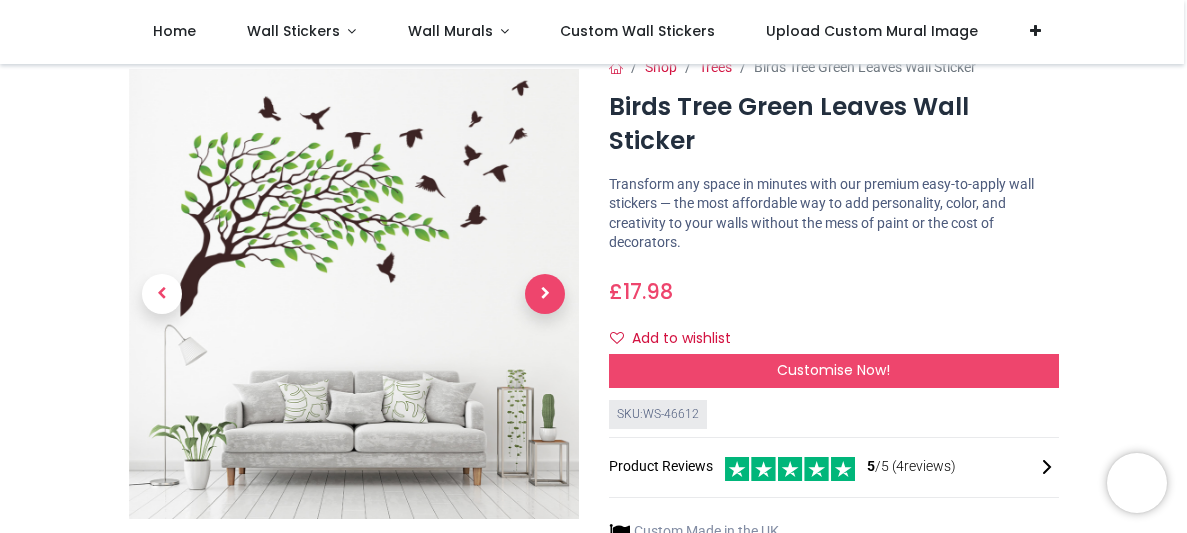 click at bounding box center [545, 294] 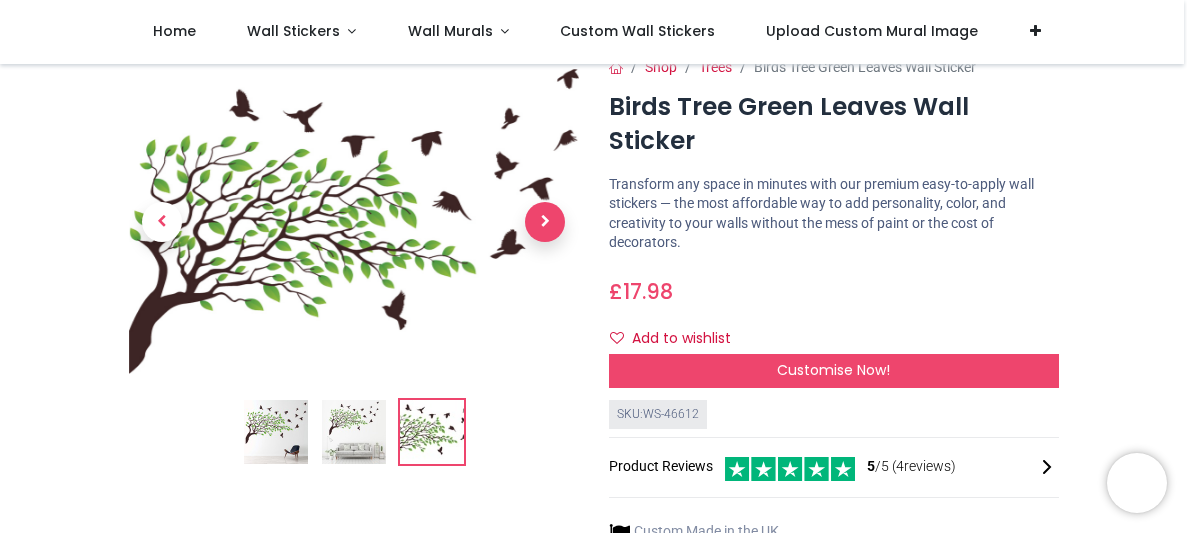 click at bounding box center [545, 222] 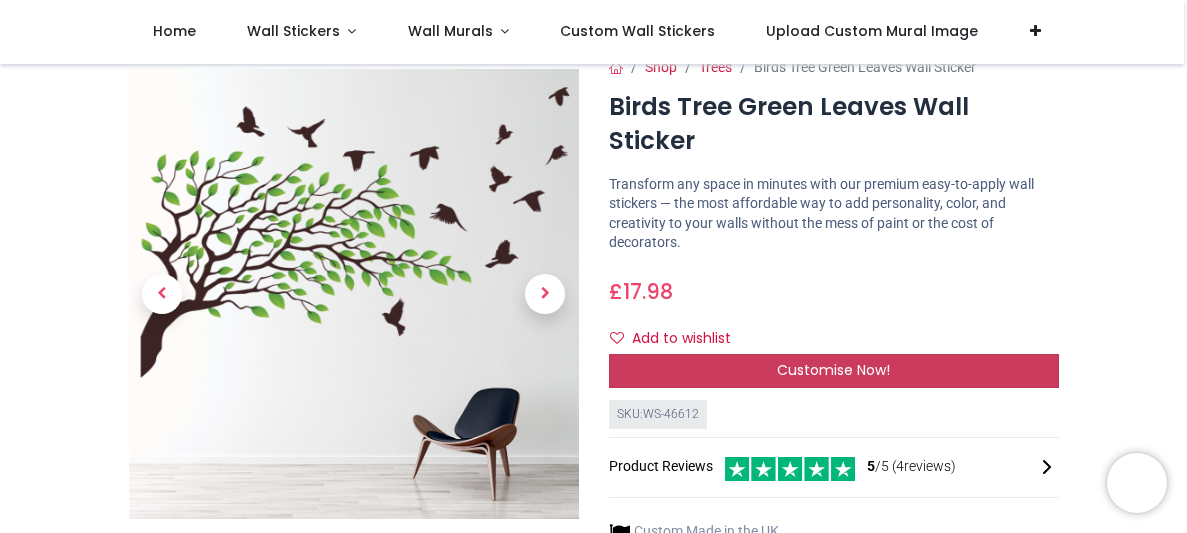 click on "Customise Now!" at bounding box center [834, 371] 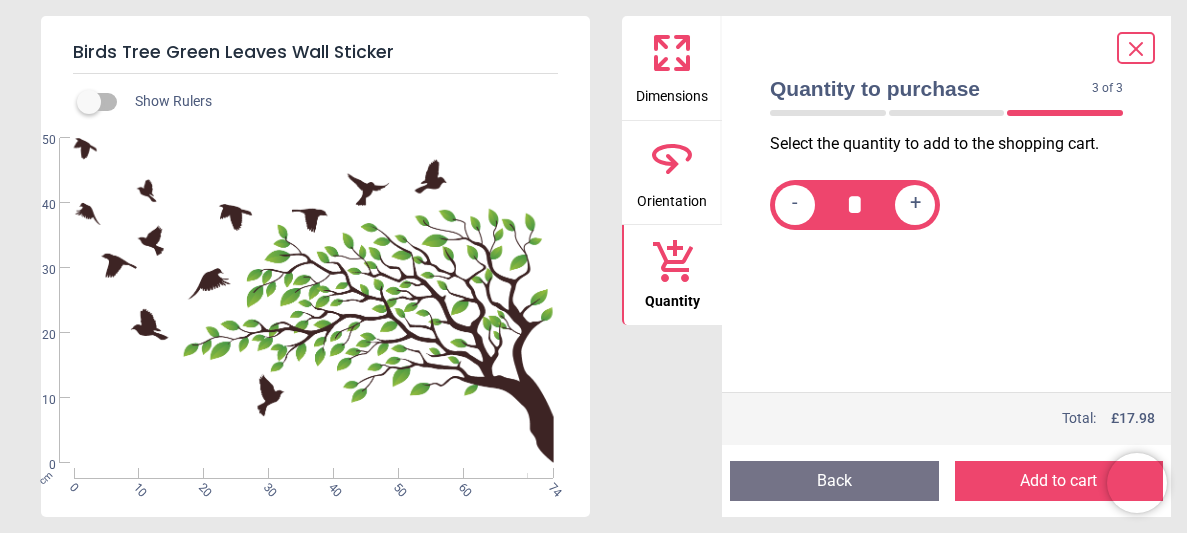 click on "Add to cart" at bounding box center [1059, 481] 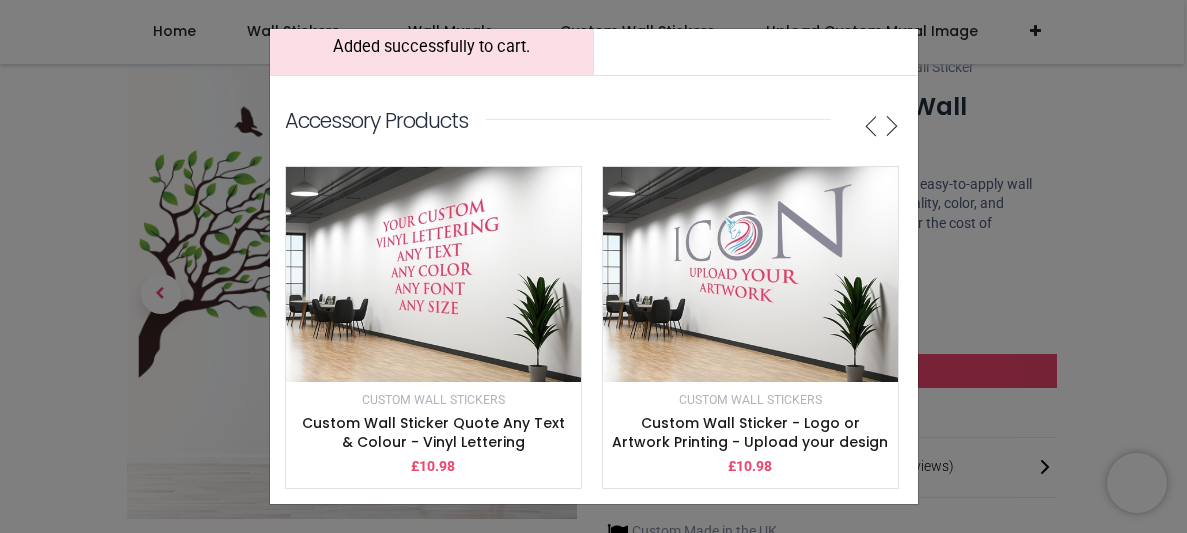 scroll, scrollTop: 0, scrollLeft: 0, axis: both 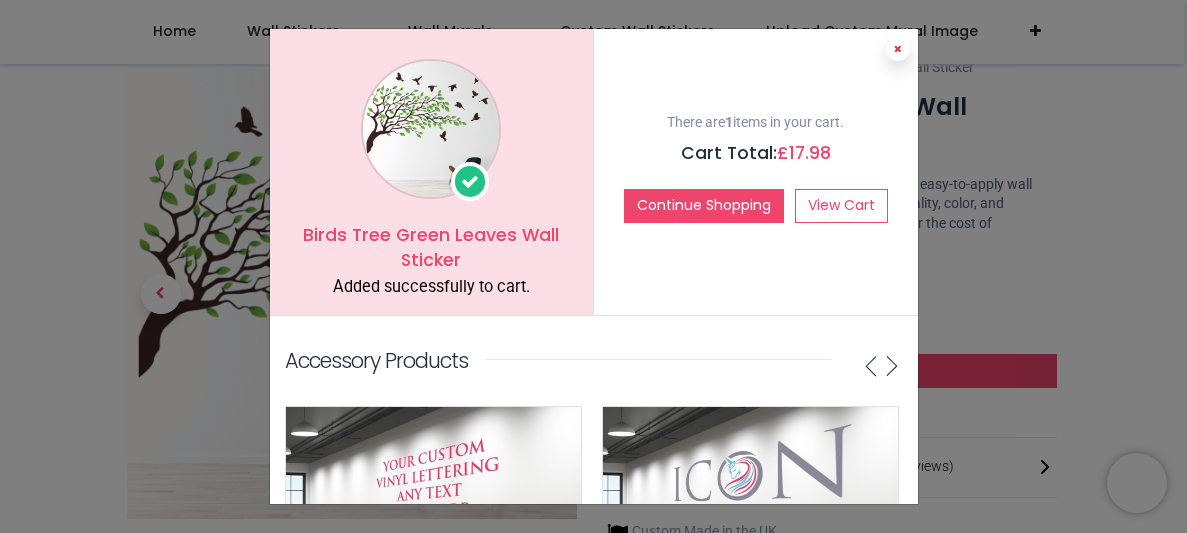 click at bounding box center [898, 49] 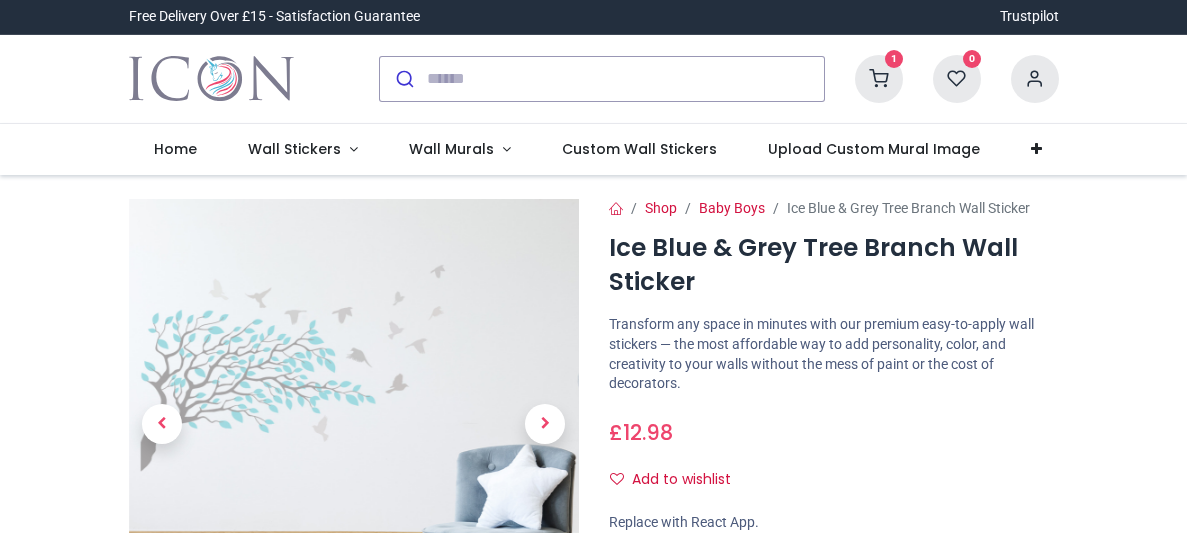 scroll, scrollTop: 0, scrollLeft: 0, axis: both 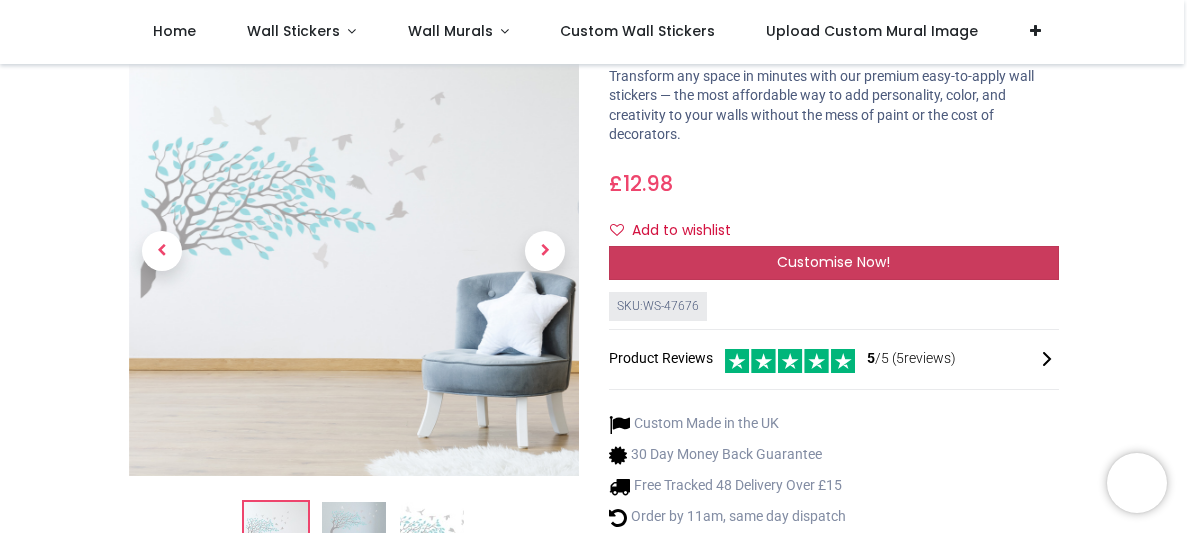 click on "Customise Now!" at bounding box center [833, 262] 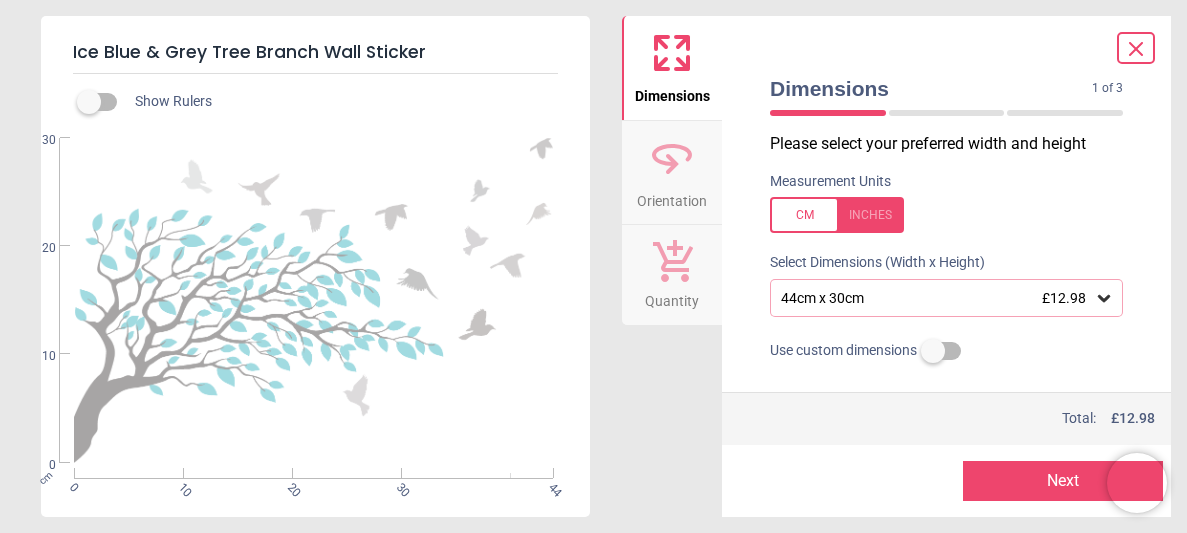 click 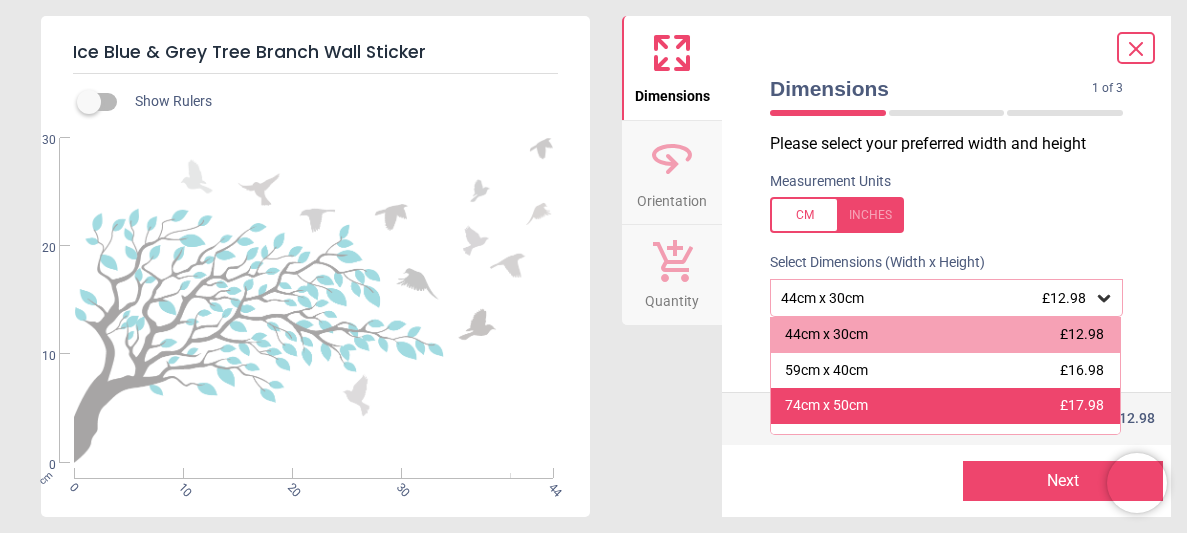 click on "74cm  x  50cm       £17.98" at bounding box center [945, 406] 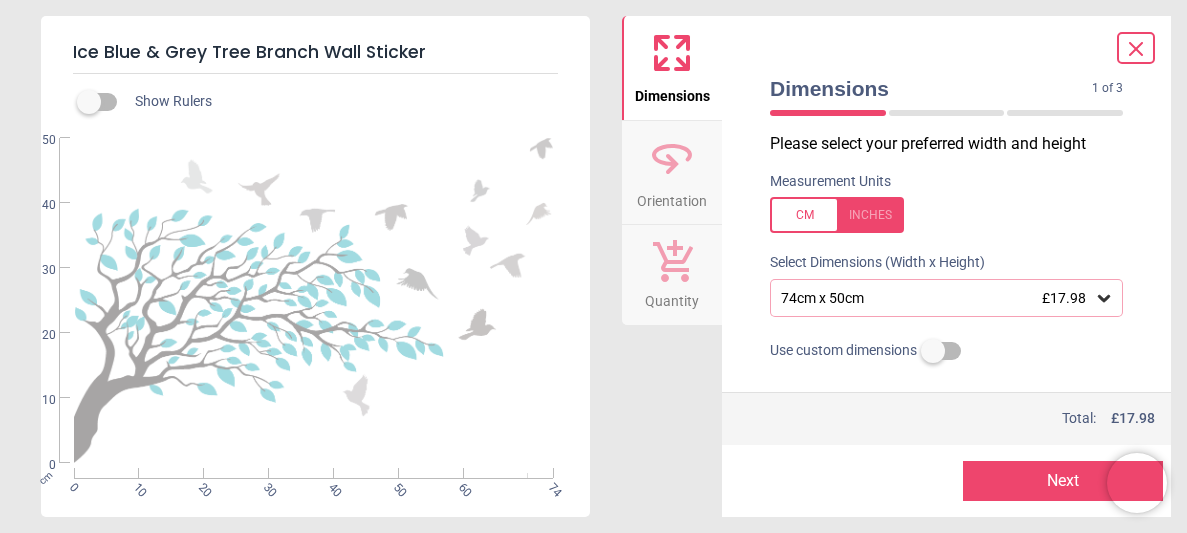 click 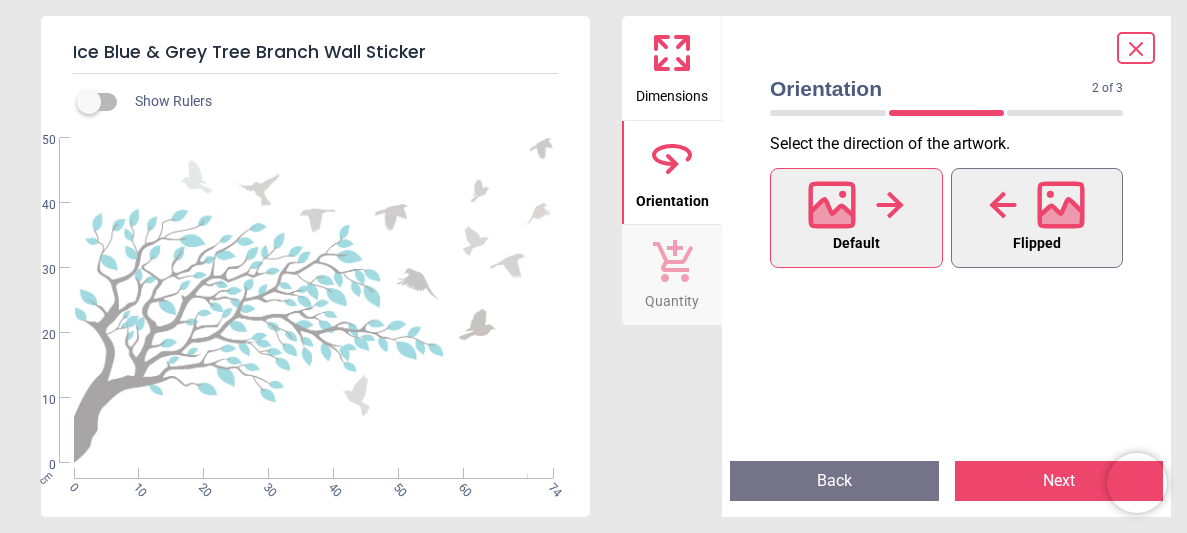 click at bounding box center (1037, 205) 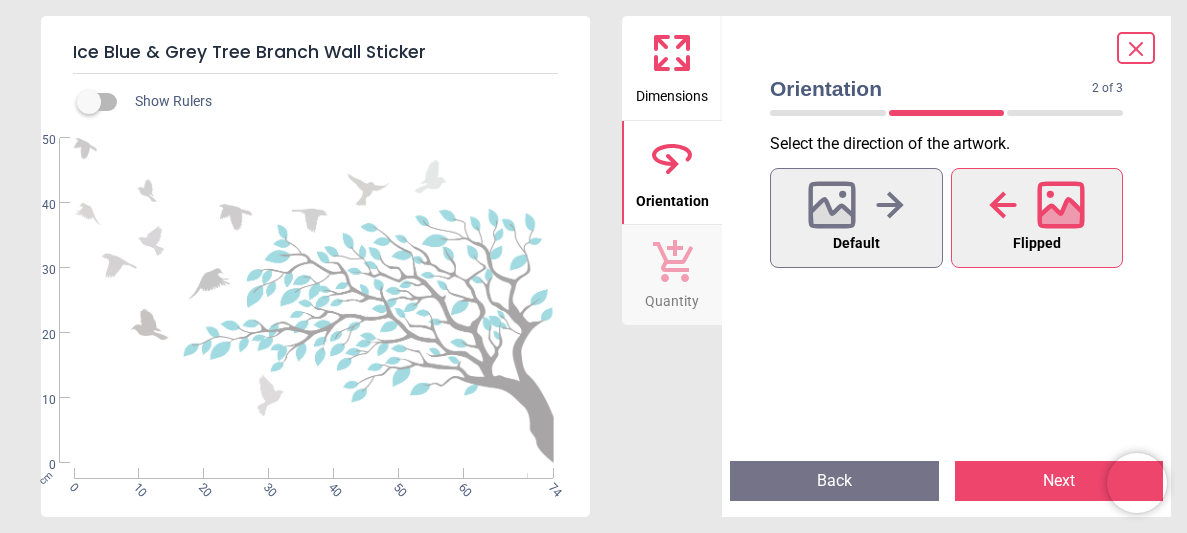 click 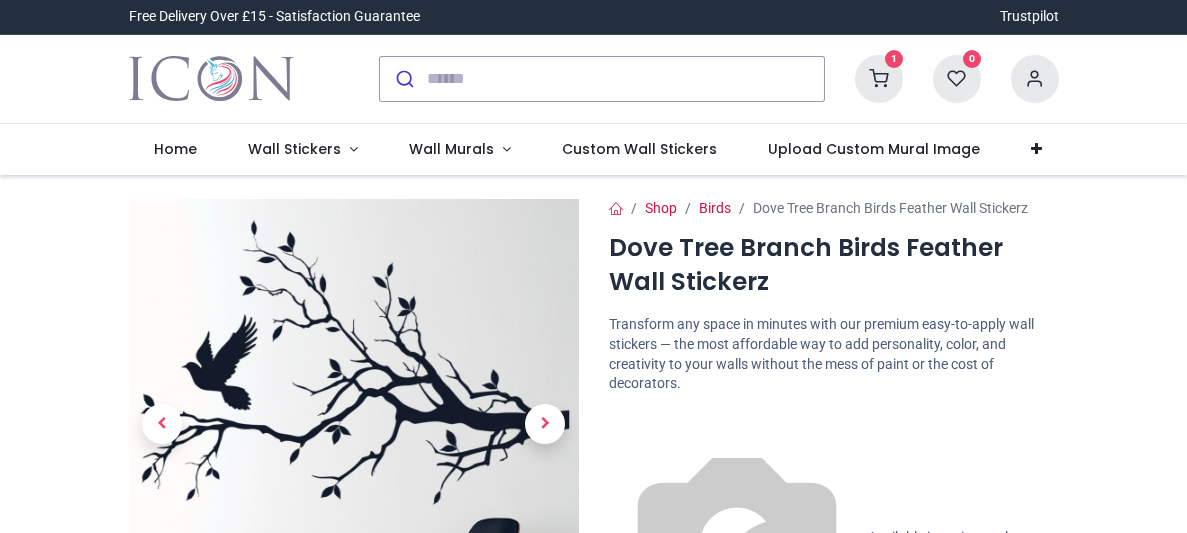 scroll, scrollTop: 0, scrollLeft: 0, axis: both 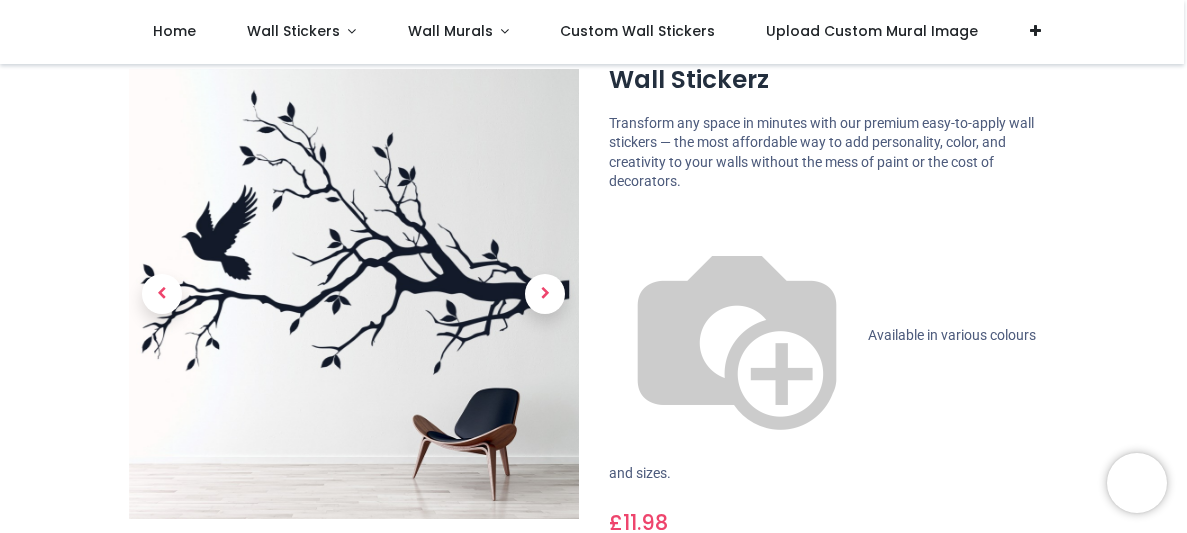 click on "Customise Now!" at bounding box center (834, 602) 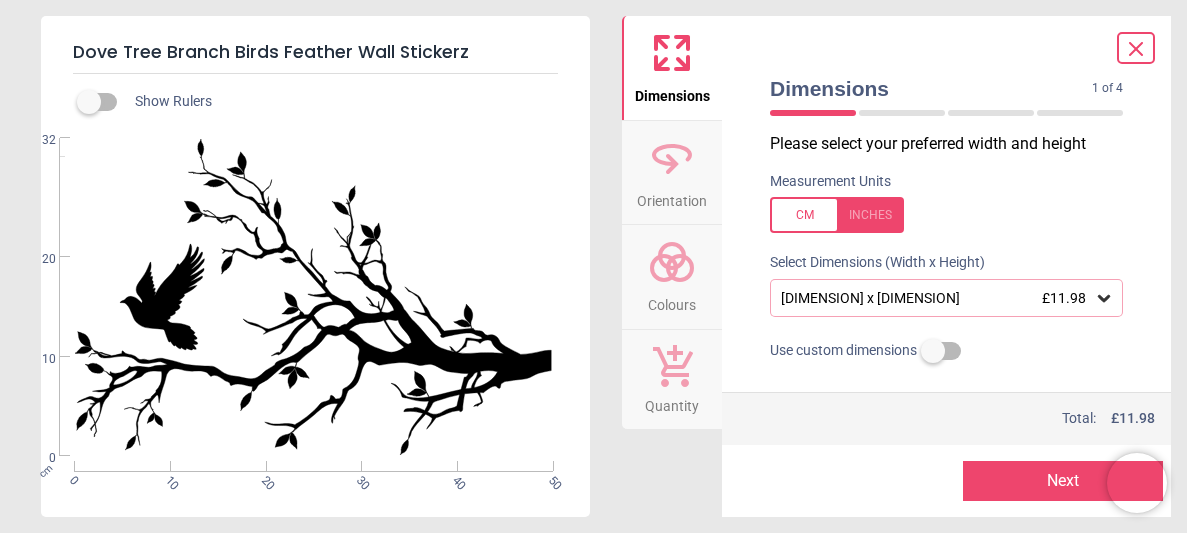 click on "50cm  x  32cm       £11.98" at bounding box center (946, 298) 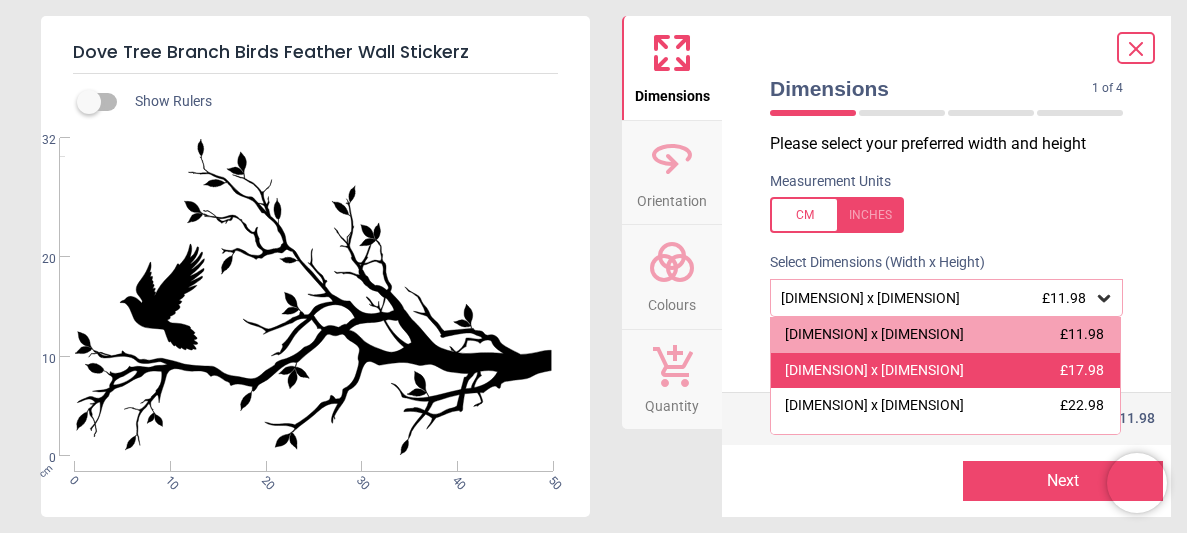 click on "83cm  x  53cm       £17.98" at bounding box center (945, 371) 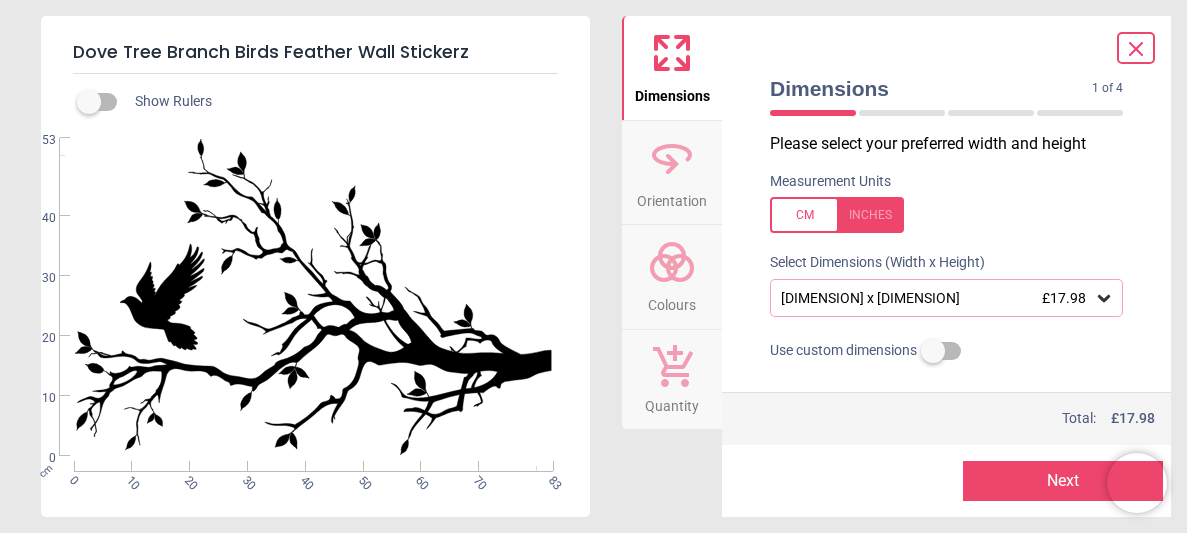 click on "Orientation" at bounding box center [672, 197] 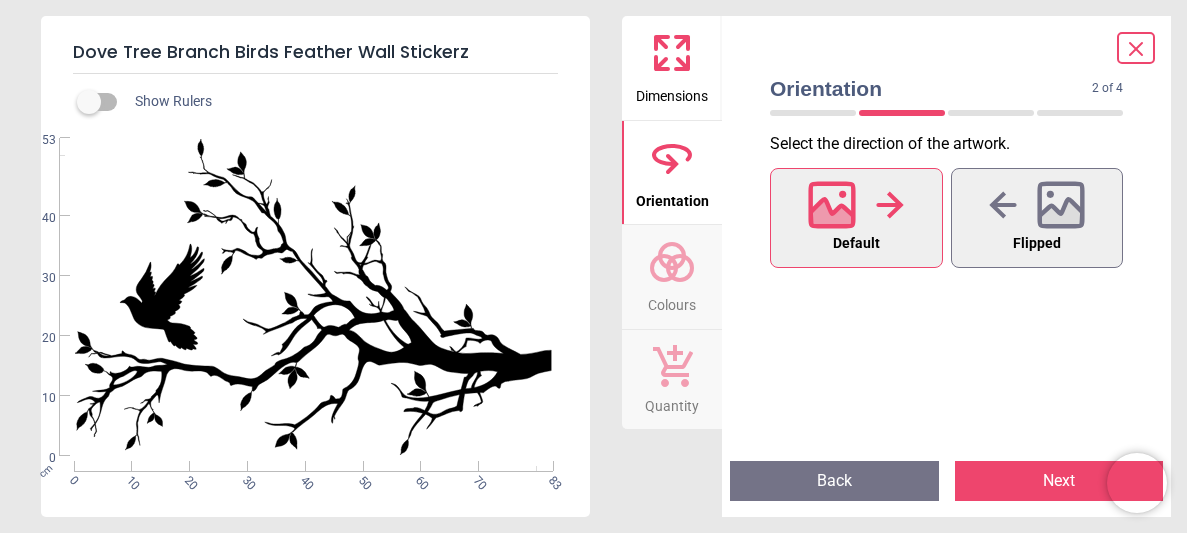 click 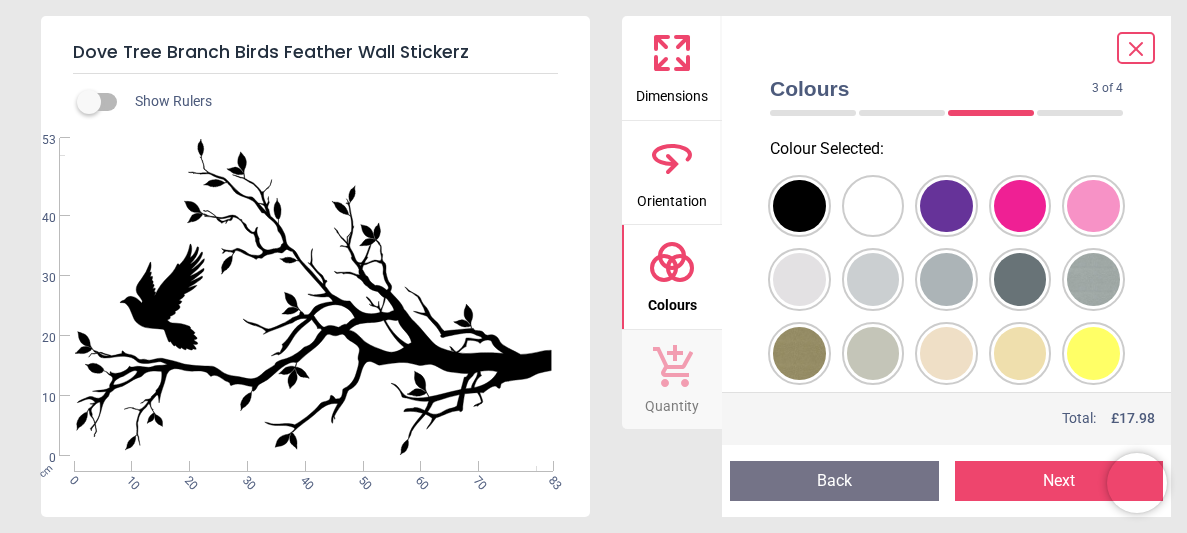 click at bounding box center [799, 206] 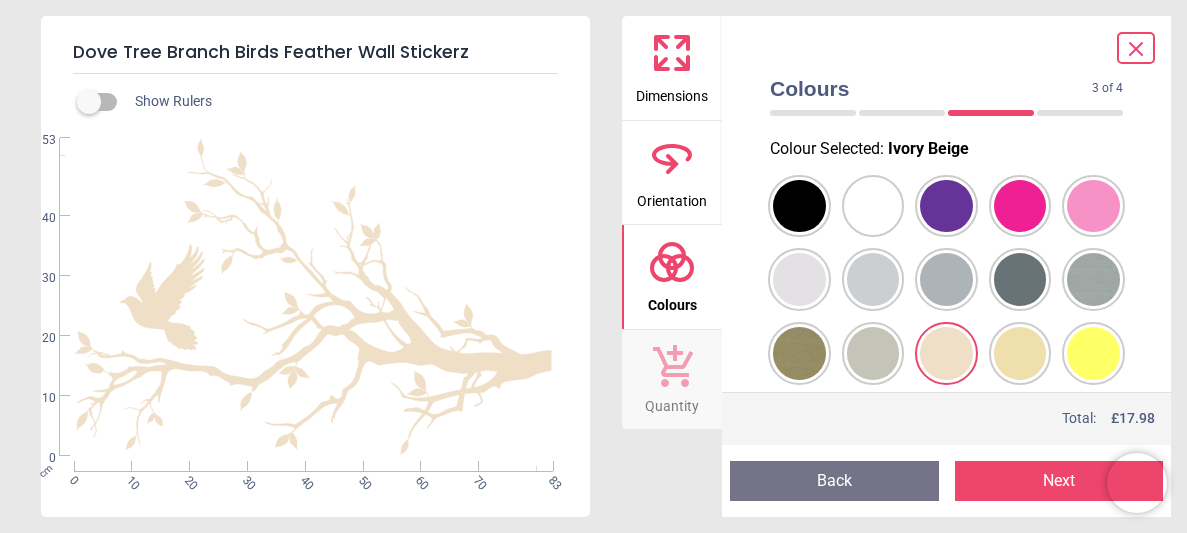 click at bounding box center [799, 206] 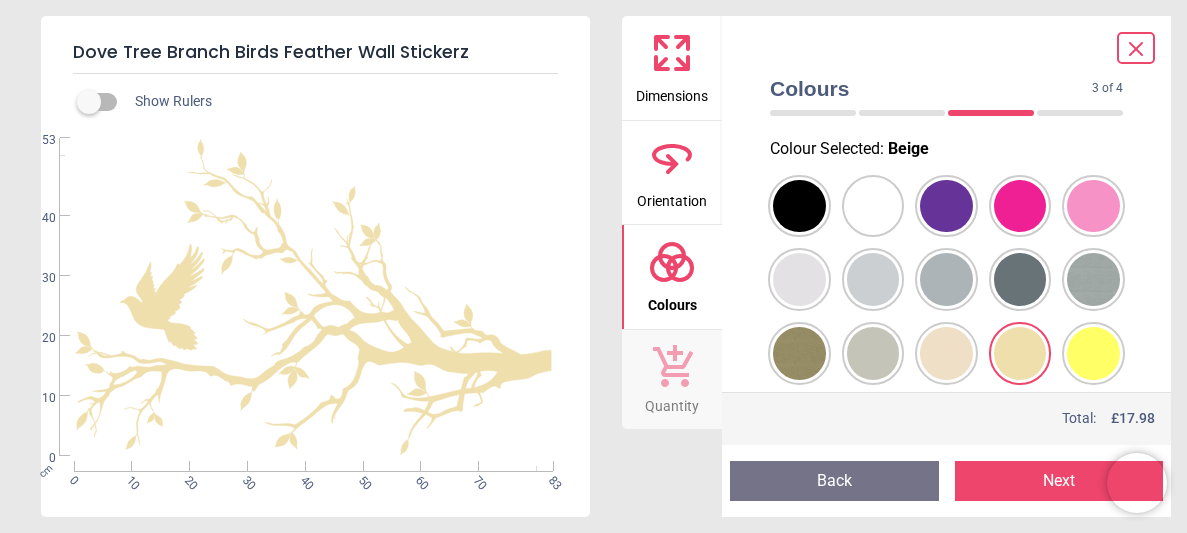 click at bounding box center (799, 206) 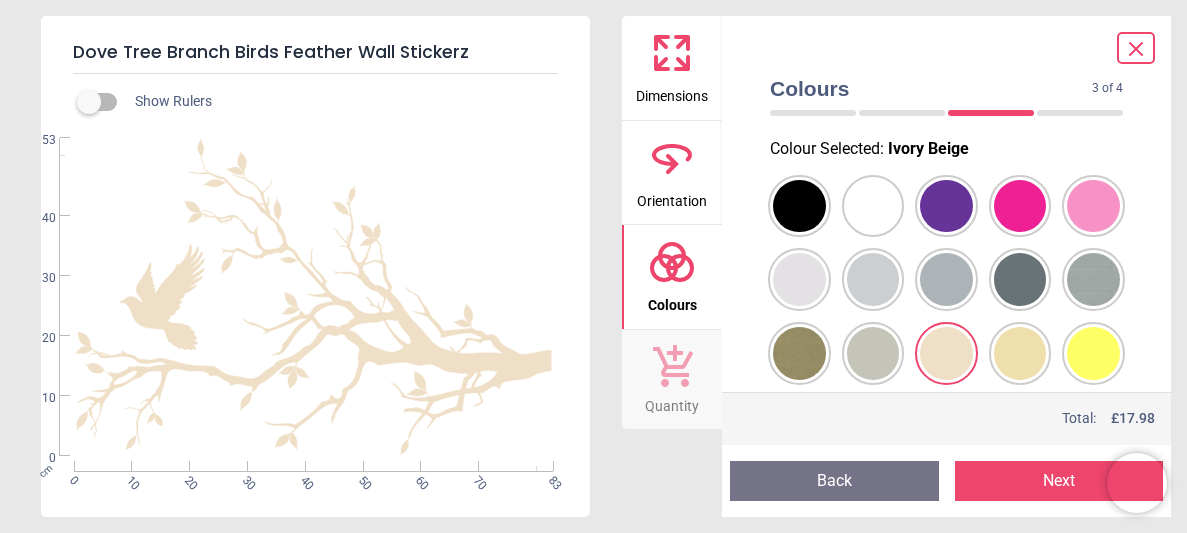 click at bounding box center (799, 206) 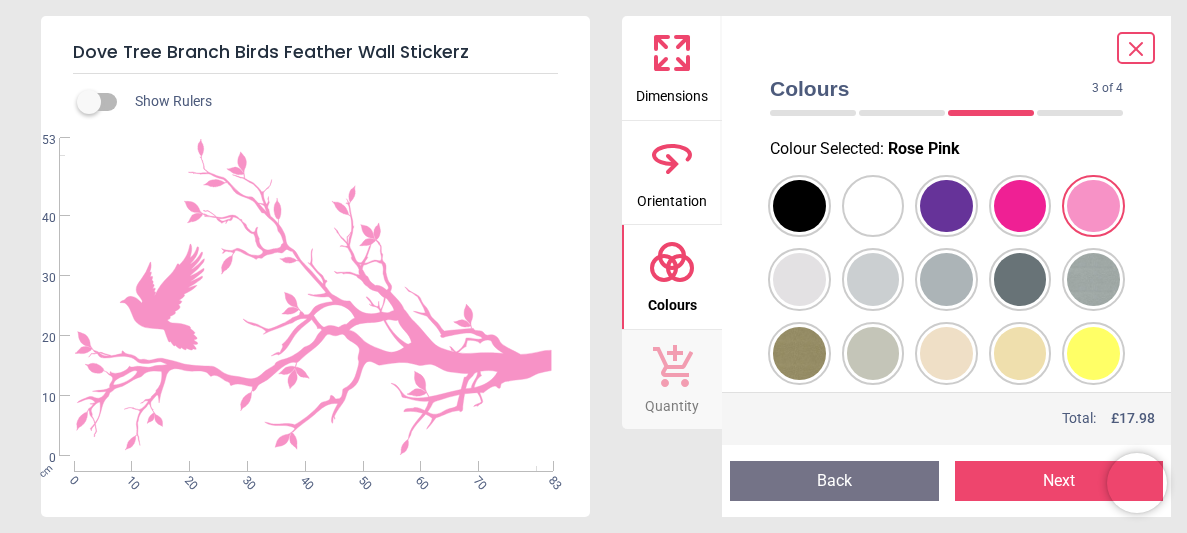 click at bounding box center [799, 206] 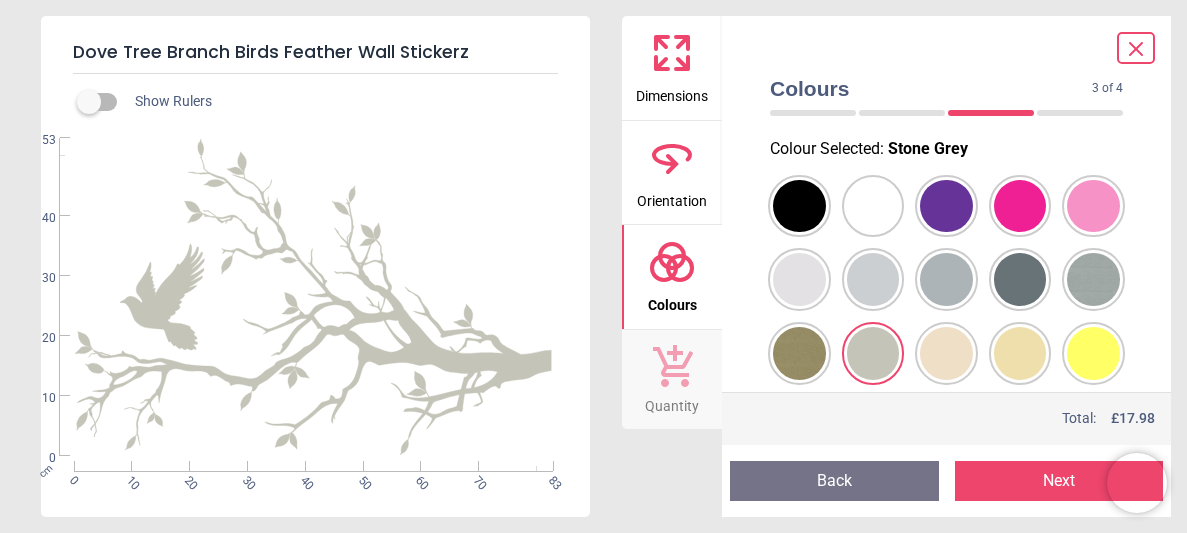 click at bounding box center (799, 206) 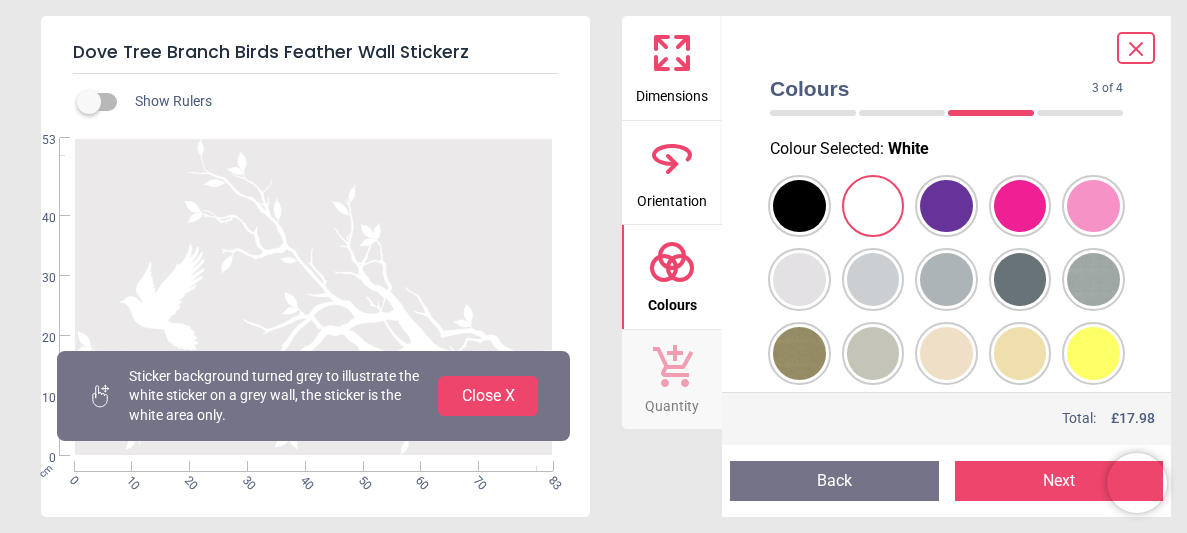 click on "Close X" at bounding box center (488, 396) 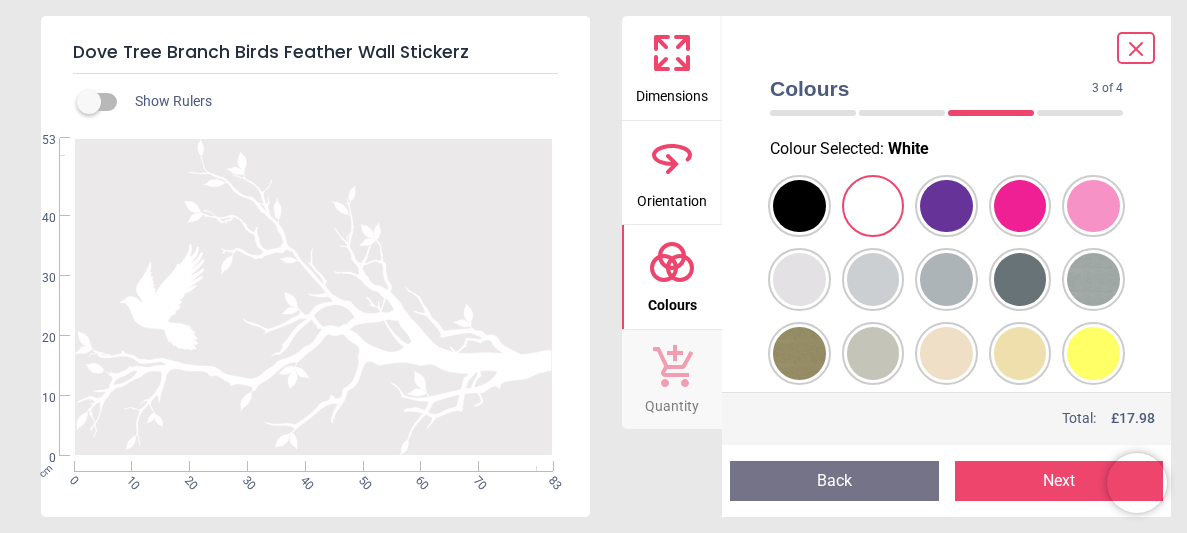 click at bounding box center (799, 206) 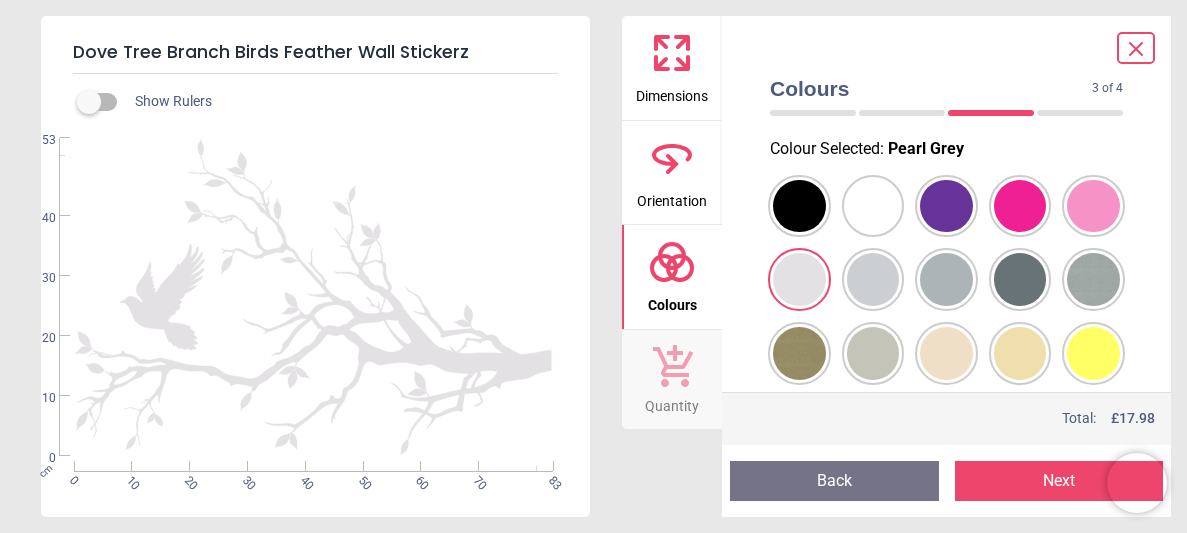 click at bounding box center (799, 206) 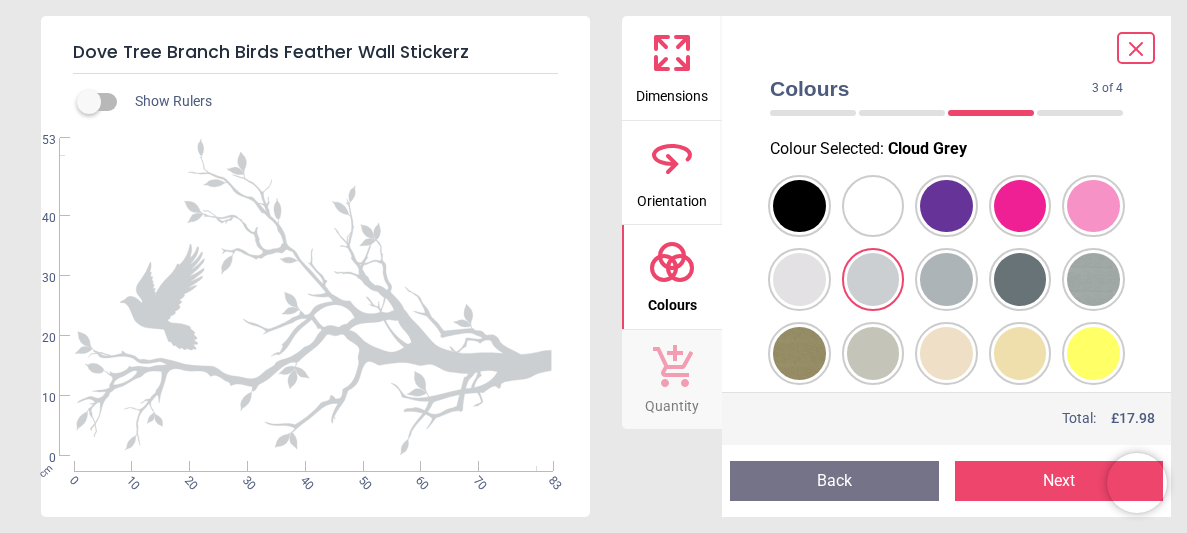 click at bounding box center [799, 206] 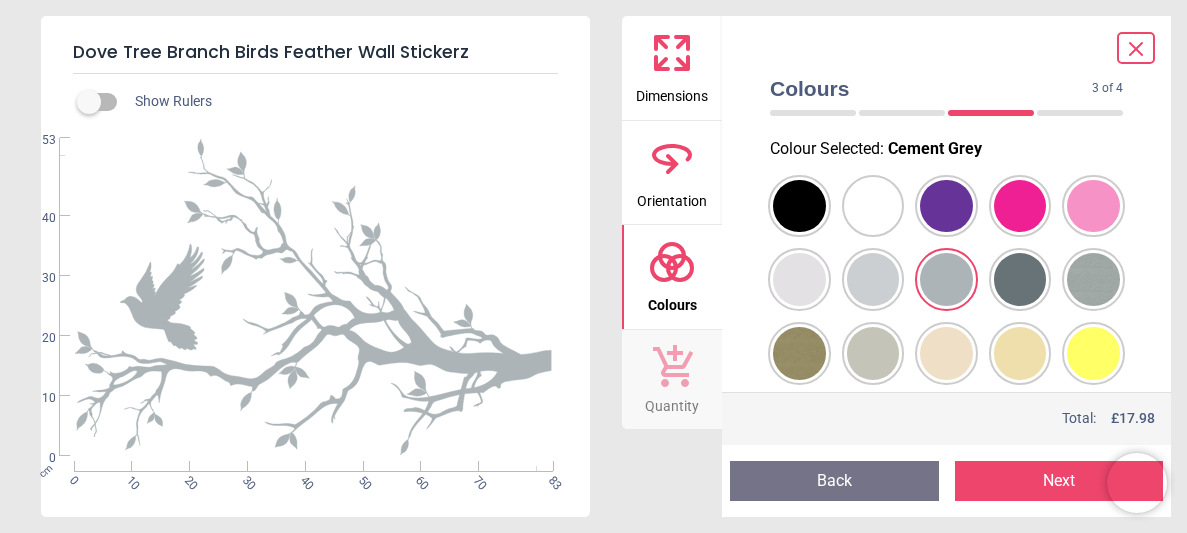 click at bounding box center (799, 206) 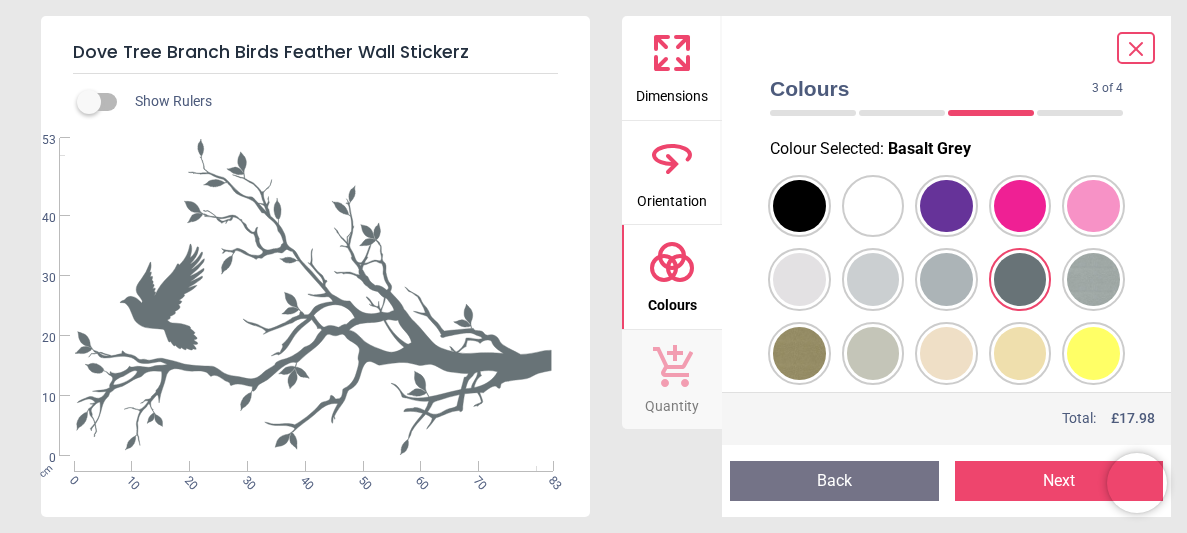 click at bounding box center [799, 206] 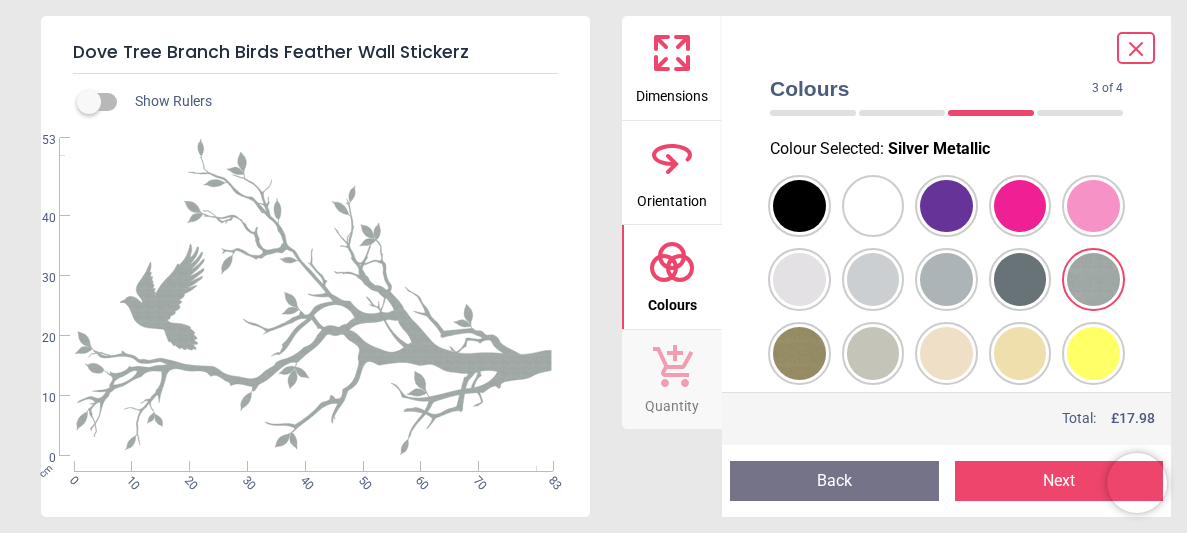 click at bounding box center [799, 206] 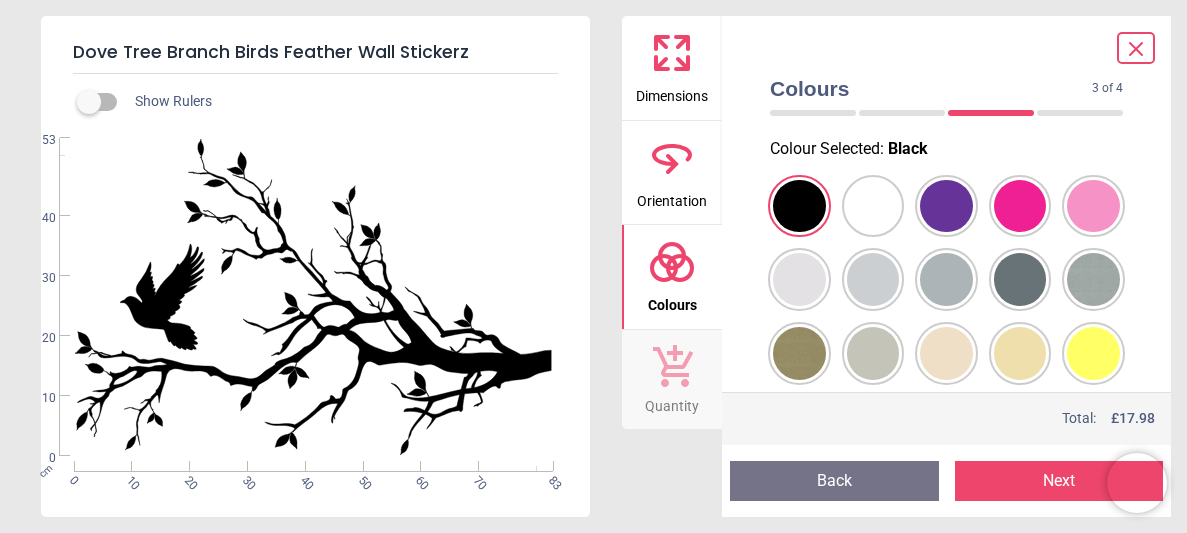 click at bounding box center [799, 206] 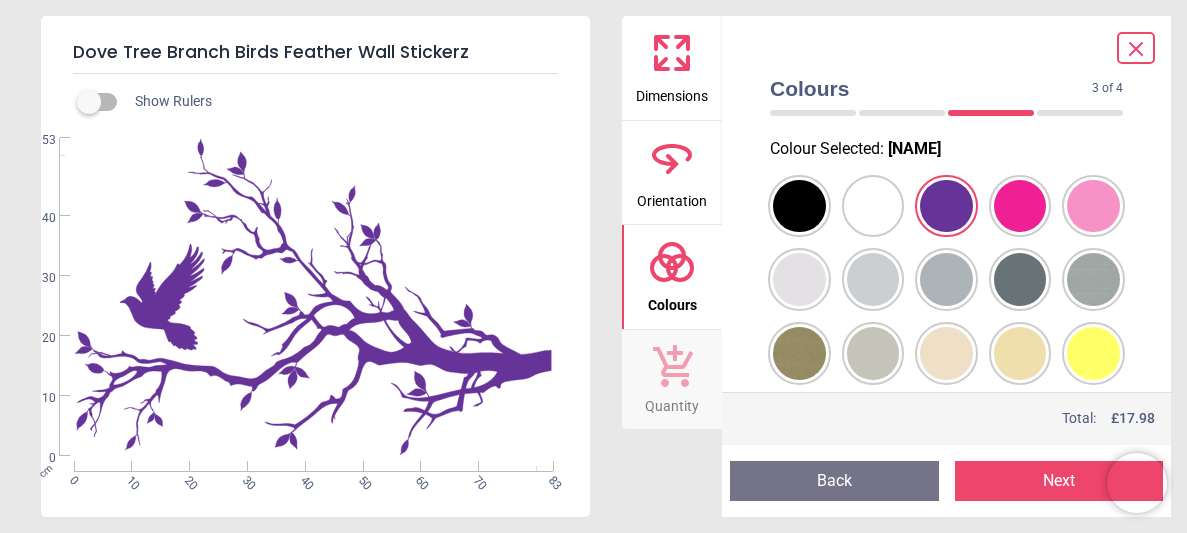 click at bounding box center (799, 206) 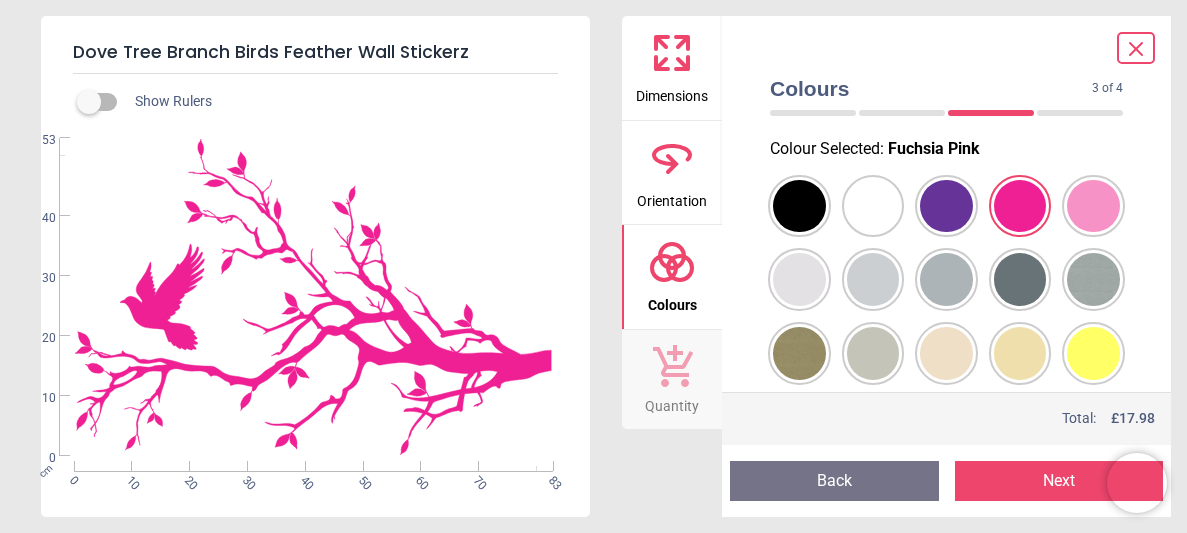 click at bounding box center [799, 206] 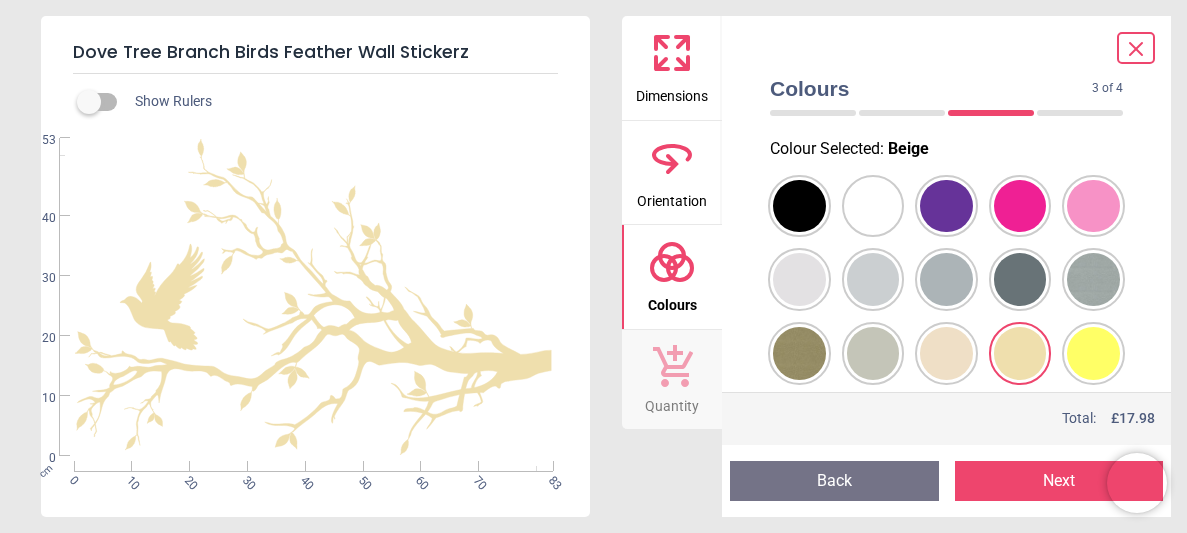 click at bounding box center (799, 206) 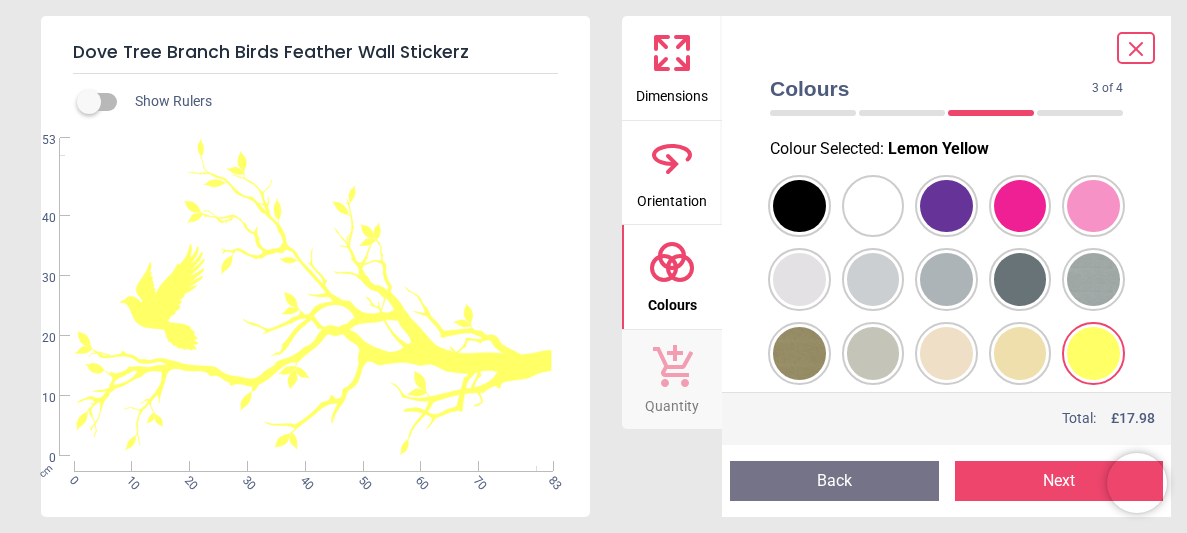 click at bounding box center (799, 206) 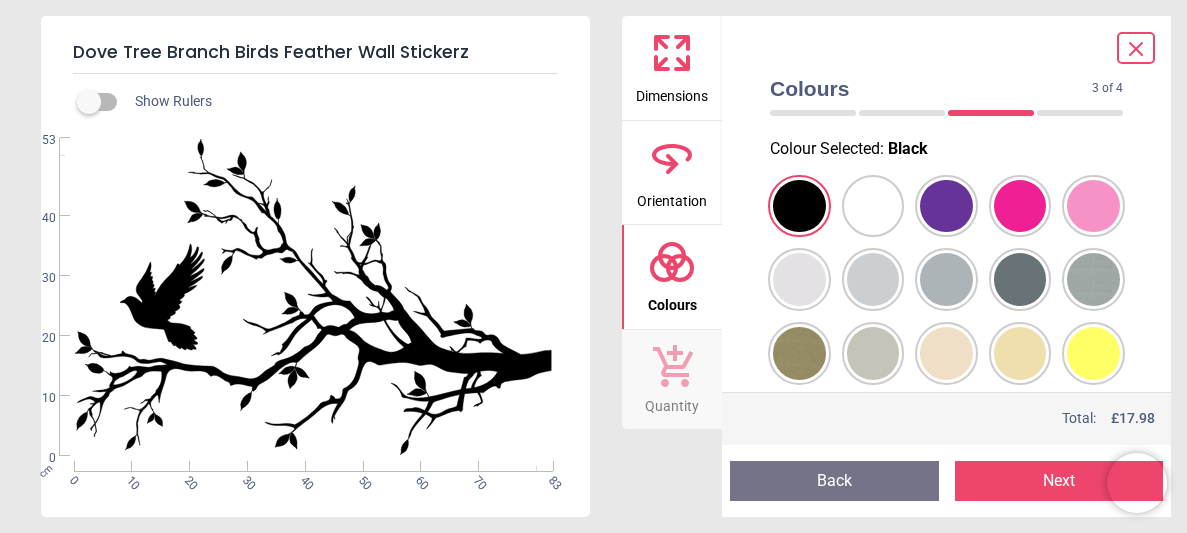 click at bounding box center (799, 206) 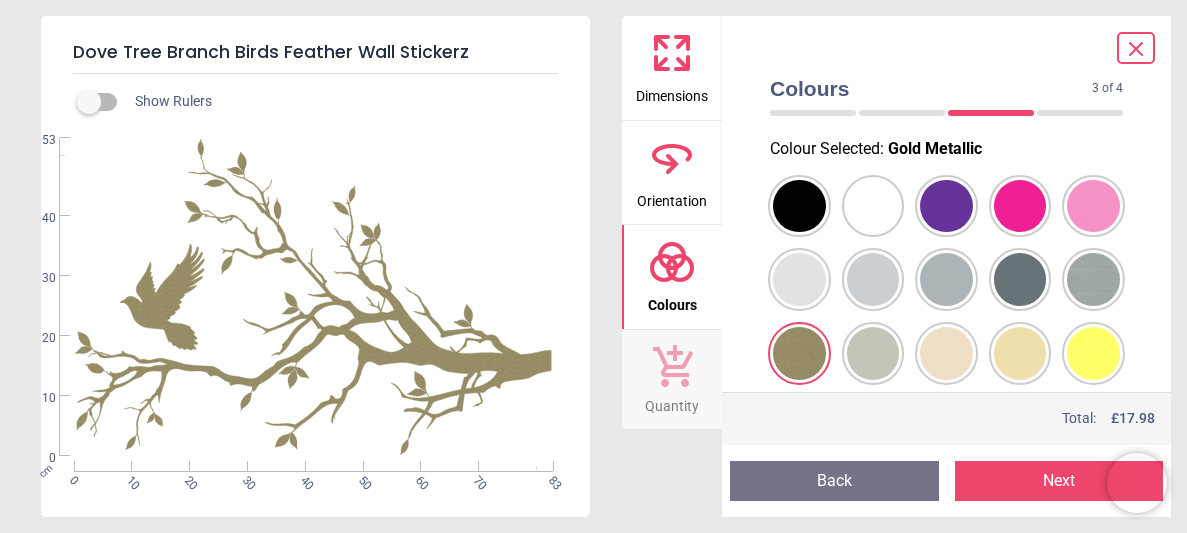 click 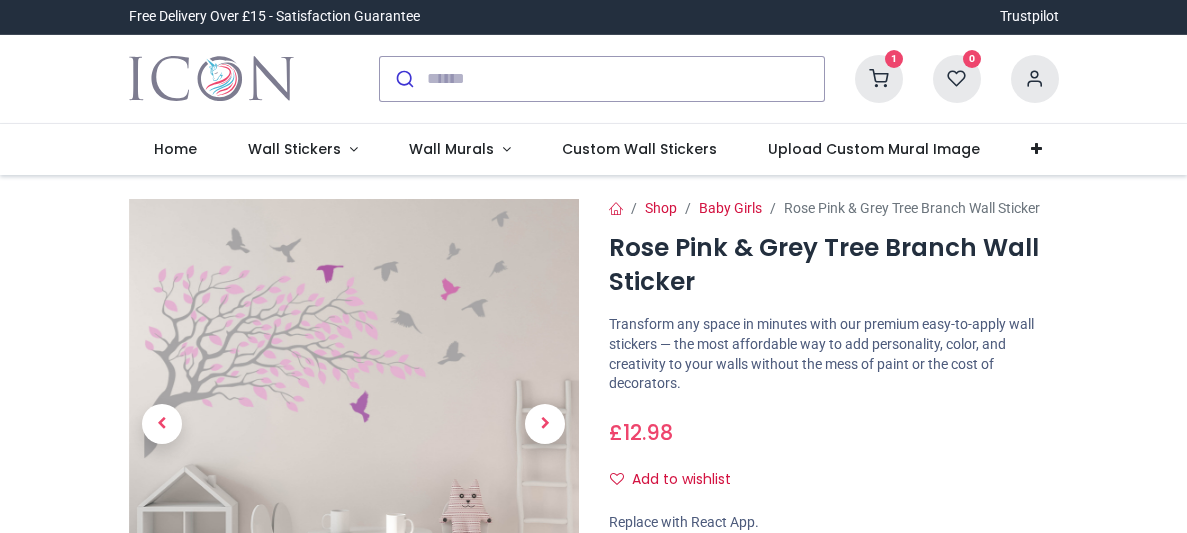 scroll, scrollTop: 0, scrollLeft: 0, axis: both 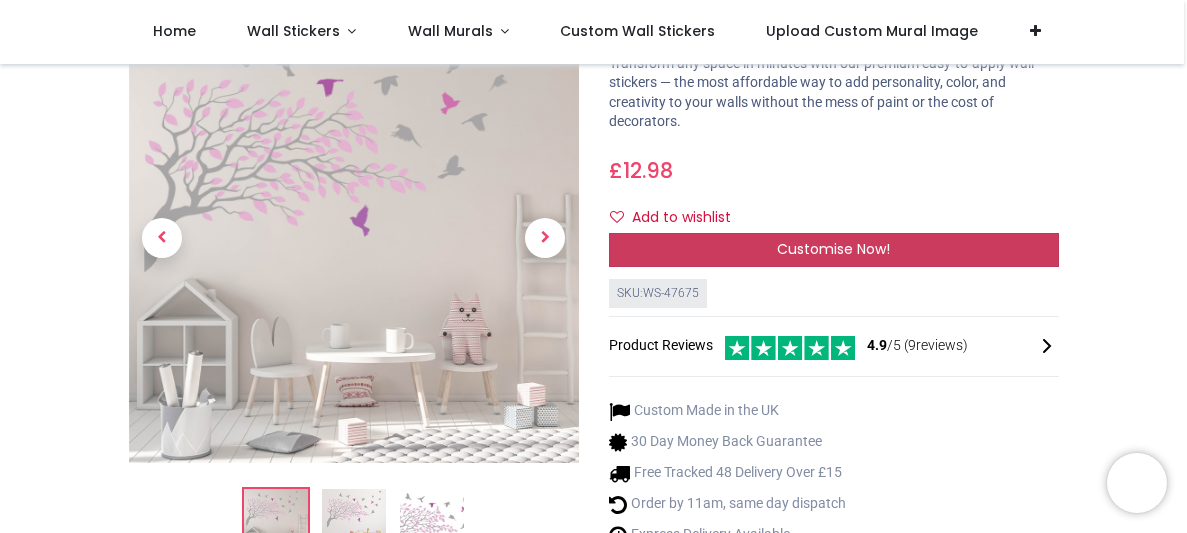 click on "Customise Now!" at bounding box center (834, 250) 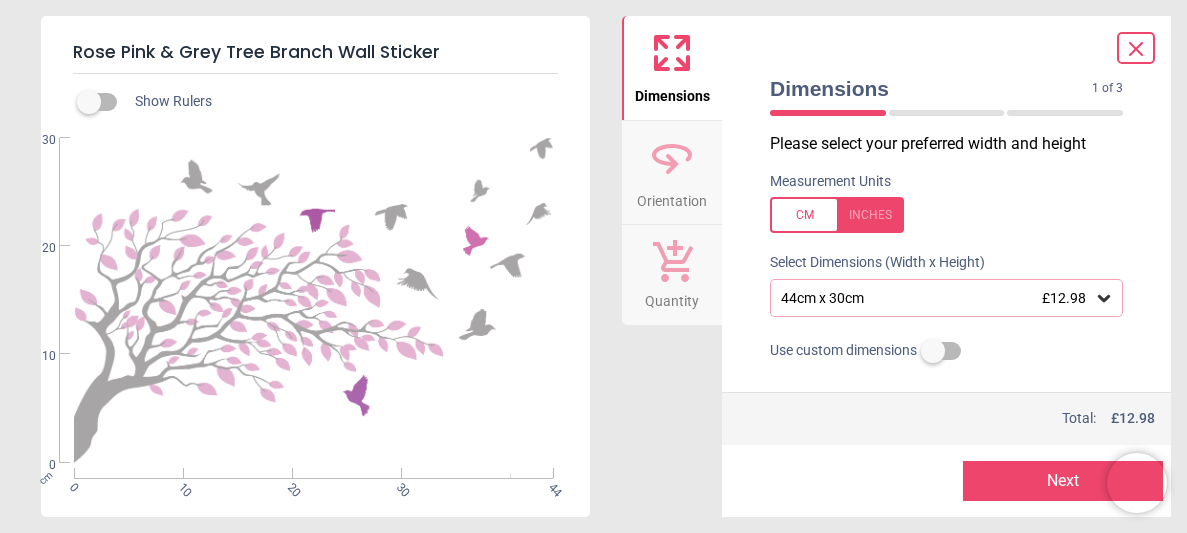 click on "44cm  x  30cm       £12.98" at bounding box center (936, 298) 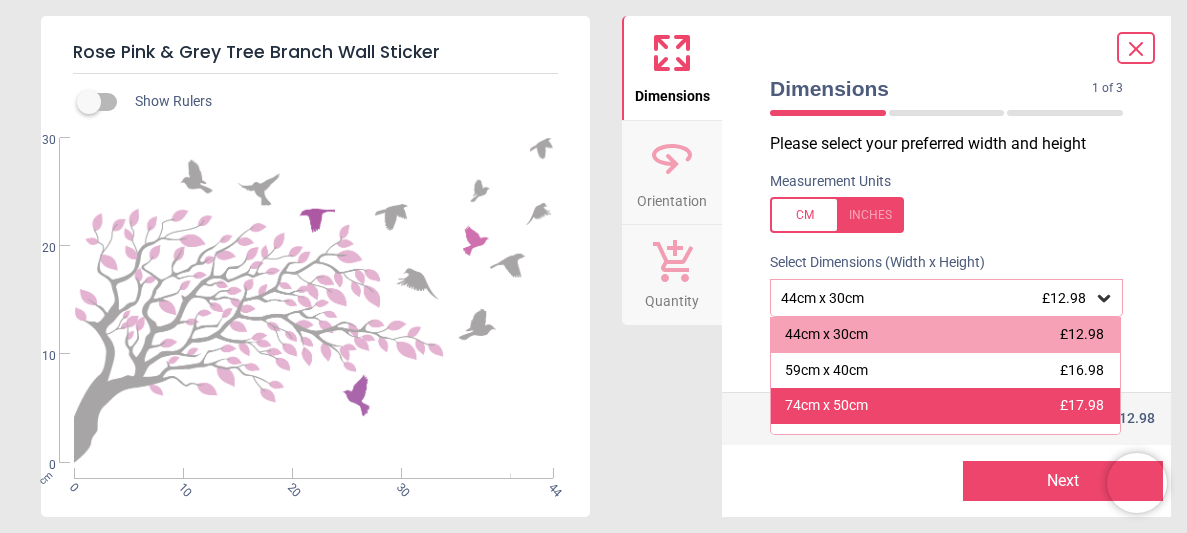 click on "74cm  x  50cm" at bounding box center [826, 406] 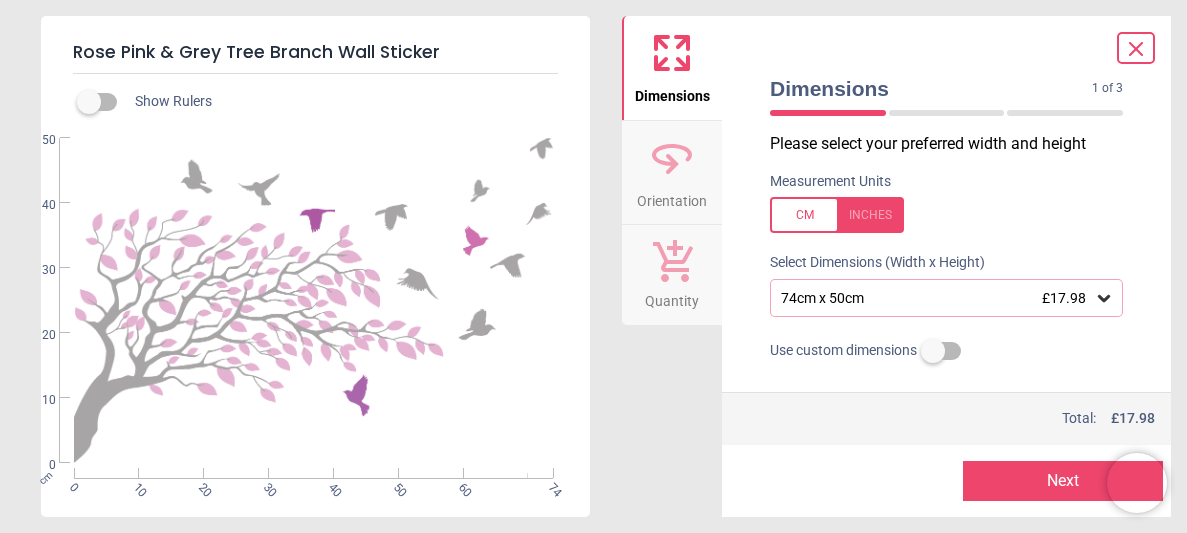 click 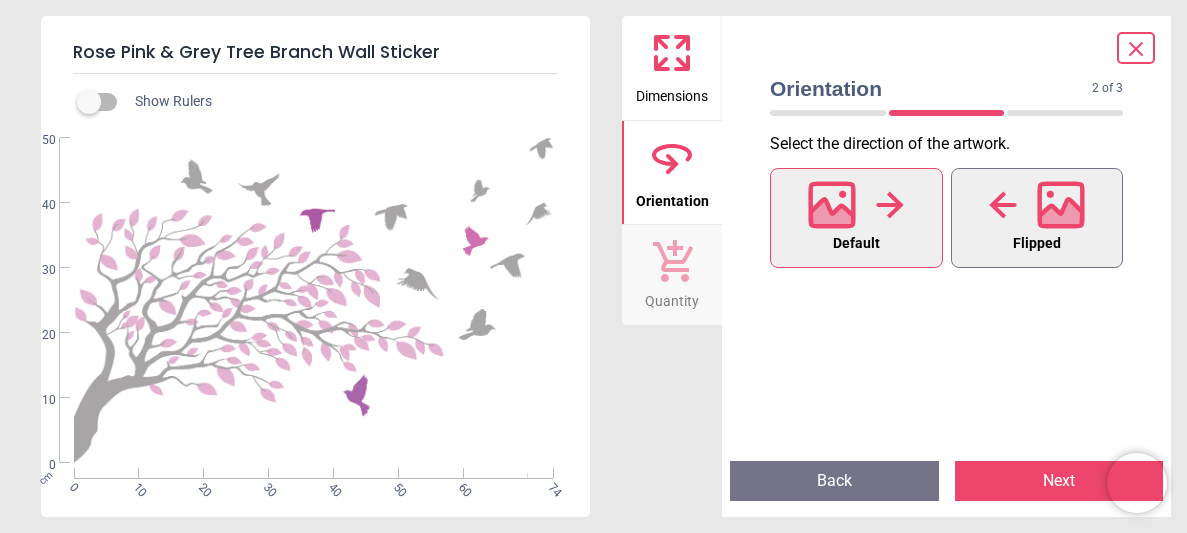 click at bounding box center [1037, 205] 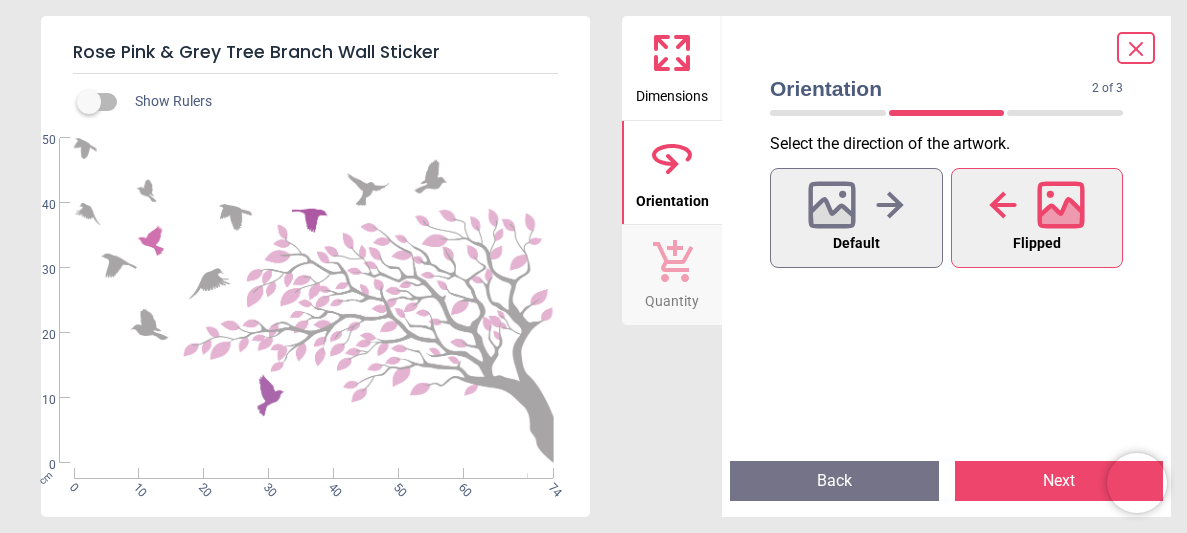 click 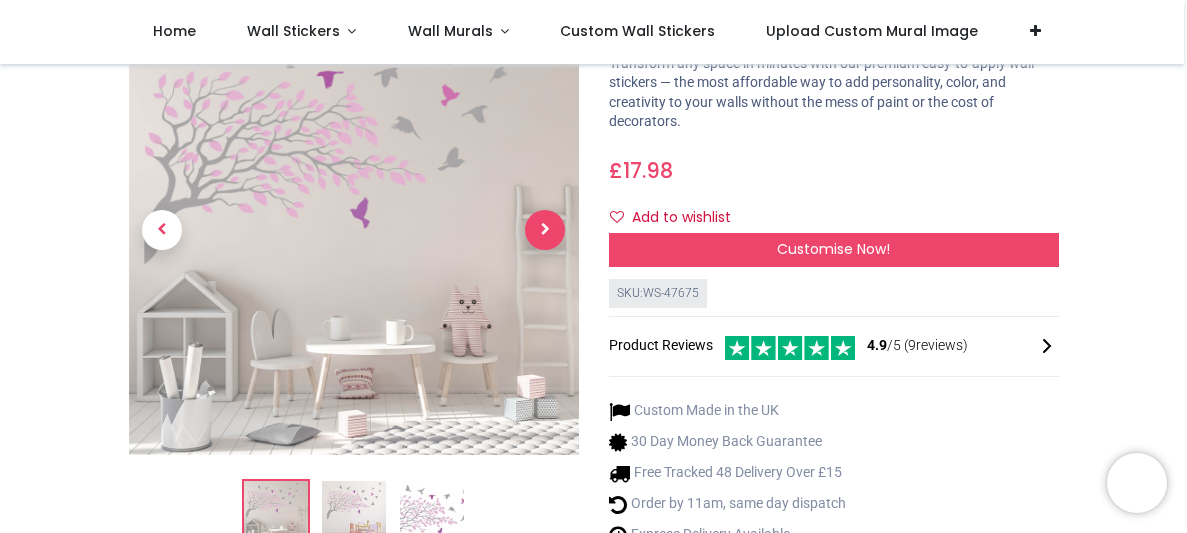 click at bounding box center [545, 230] 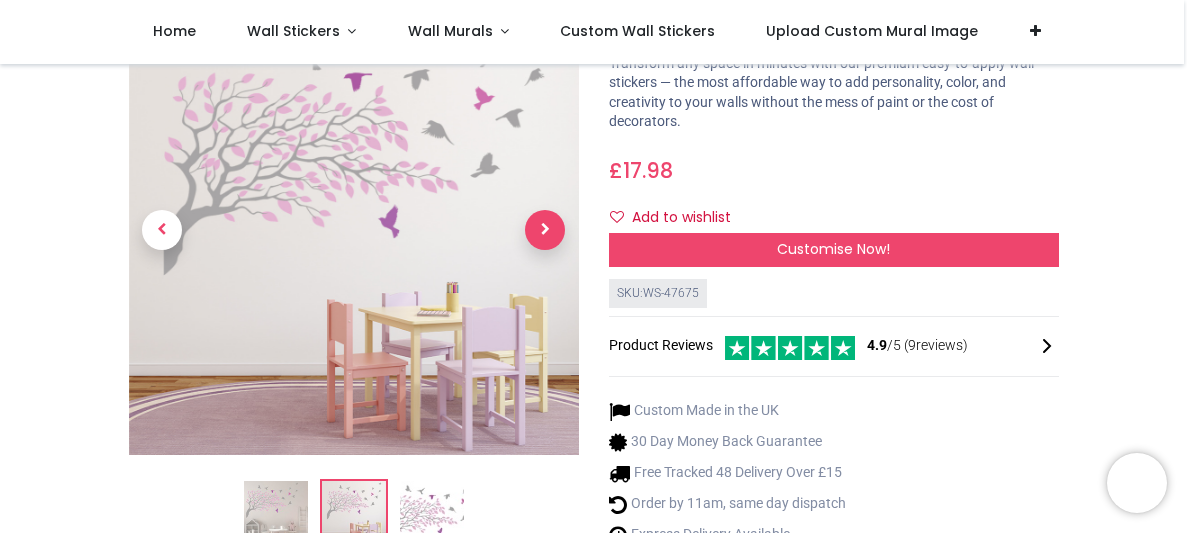 click at bounding box center [545, 230] 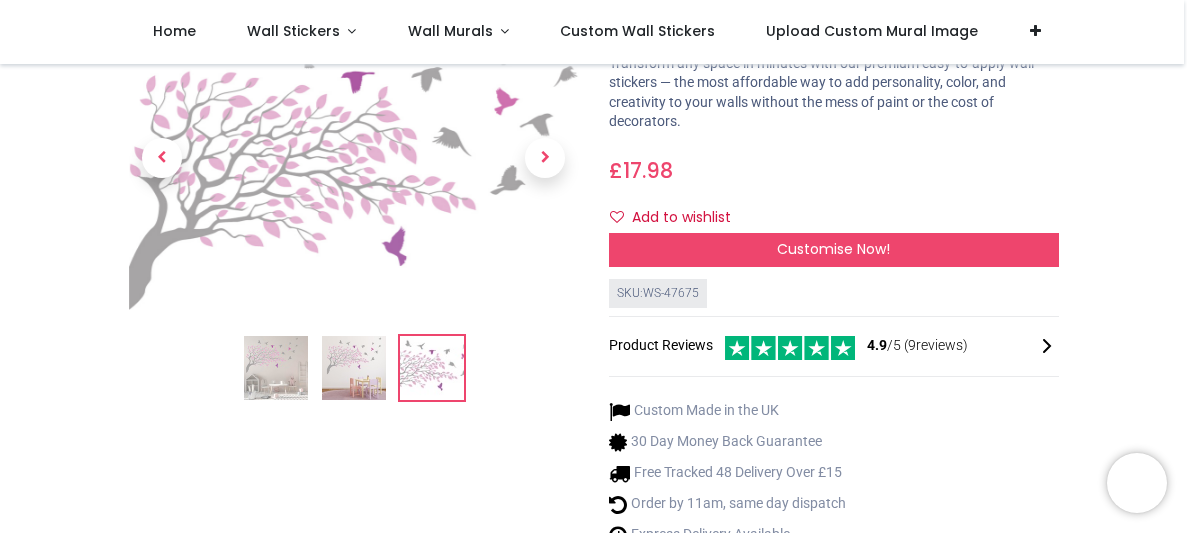 click at bounding box center [276, 368] 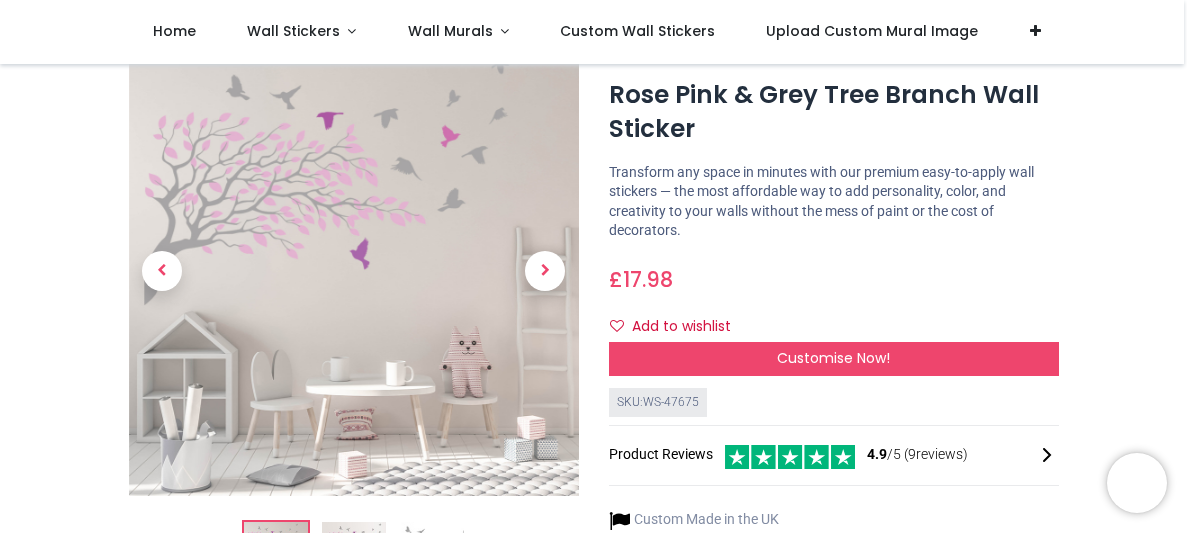 scroll, scrollTop: 0, scrollLeft: 0, axis: both 